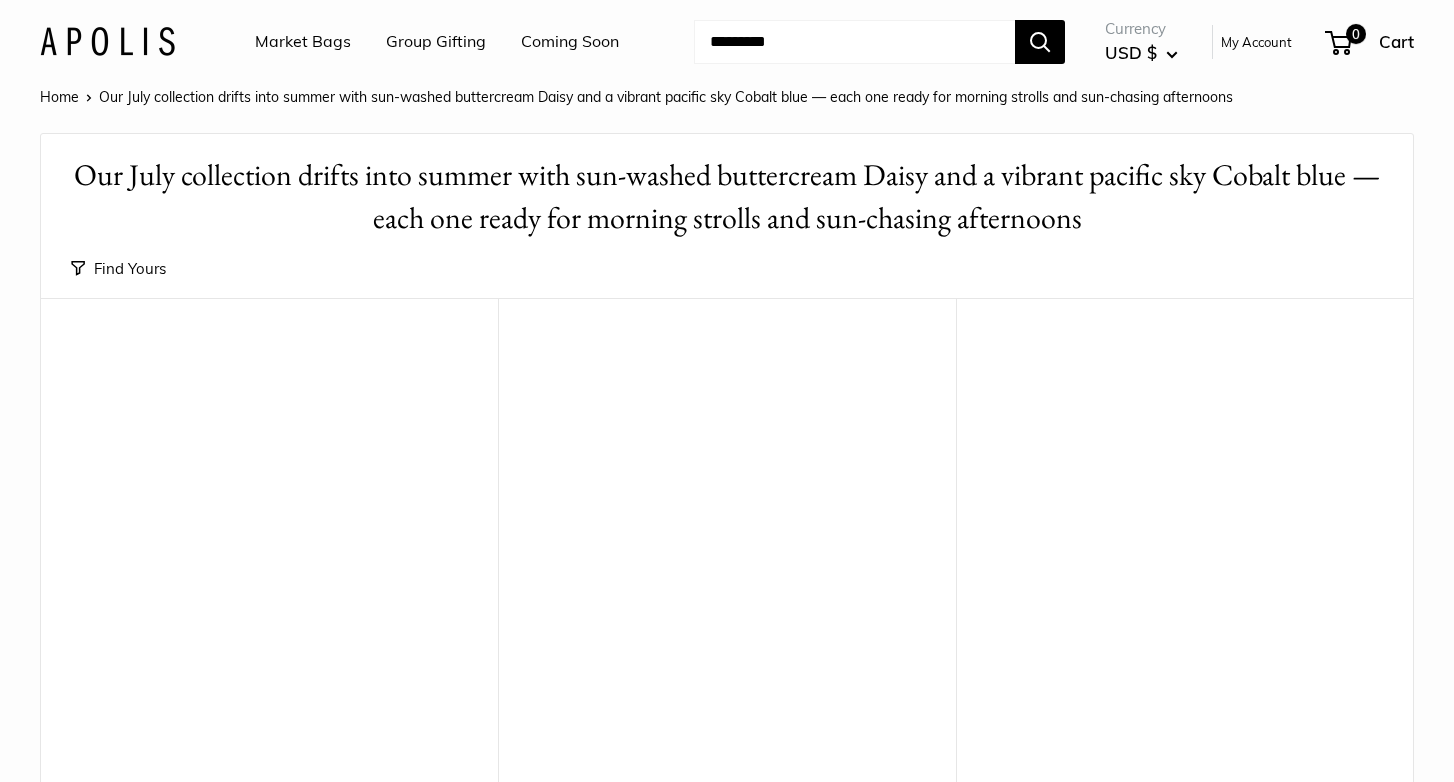 scroll, scrollTop: 0, scrollLeft: 0, axis: both 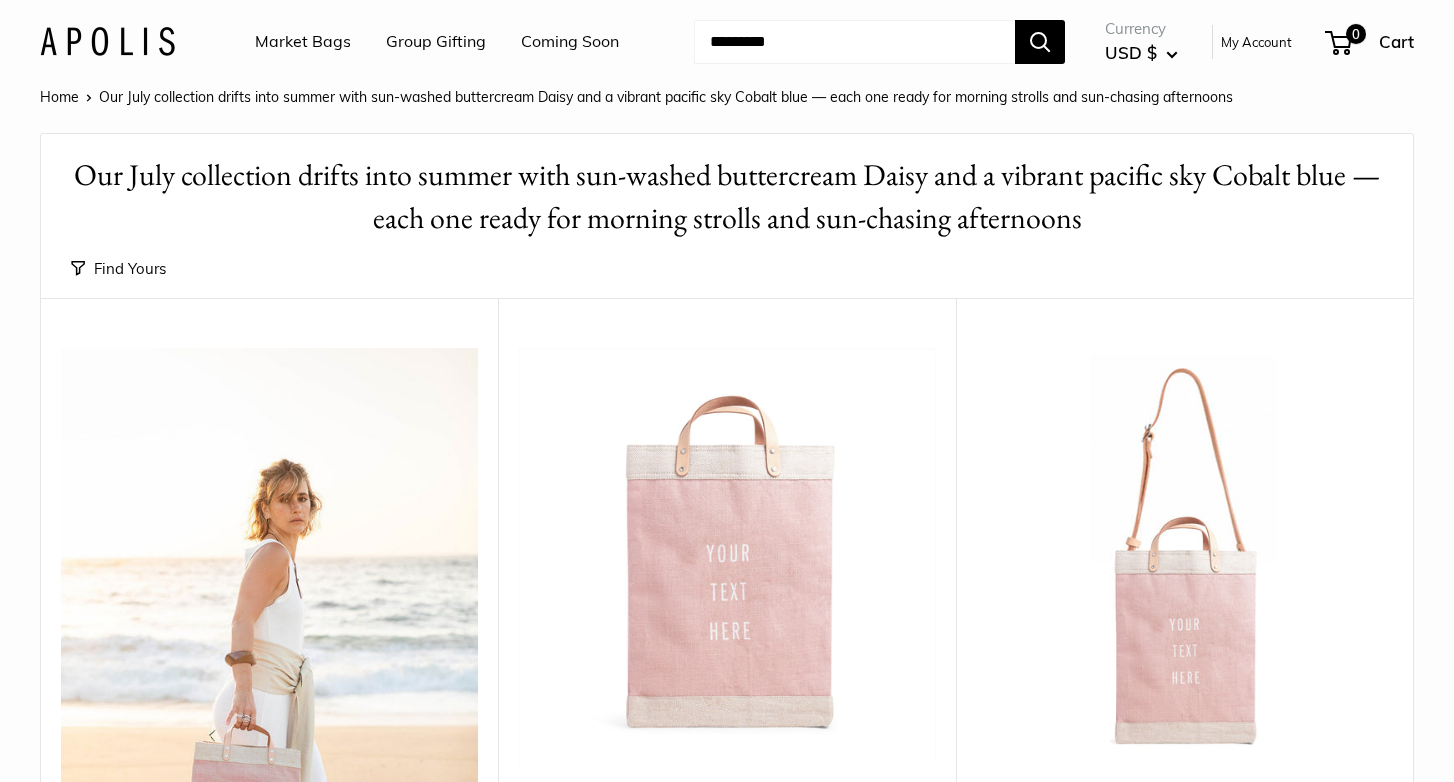 click on "Coming Soon" at bounding box center (570, 42) 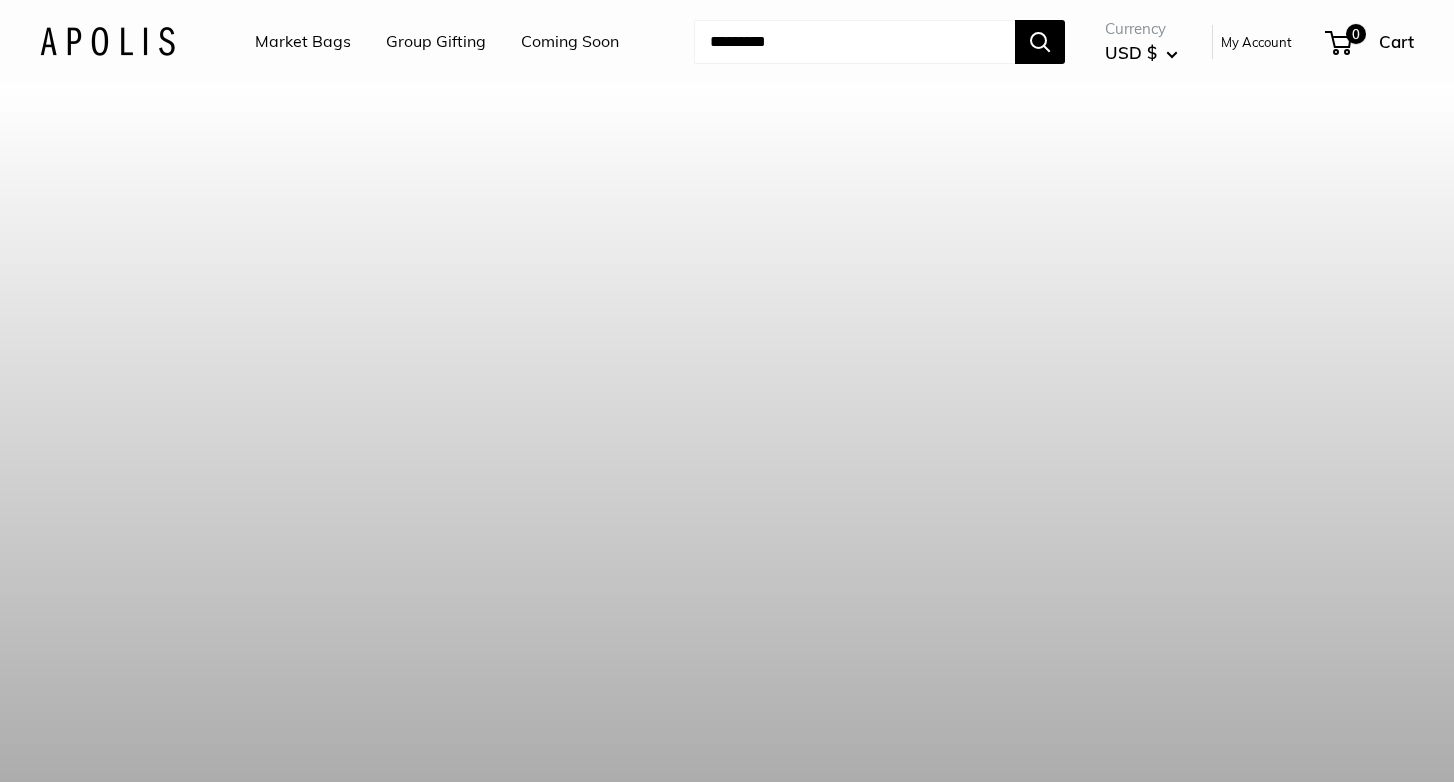 scroll, scrollTop: 0, scrollLeft: 0, axis: both 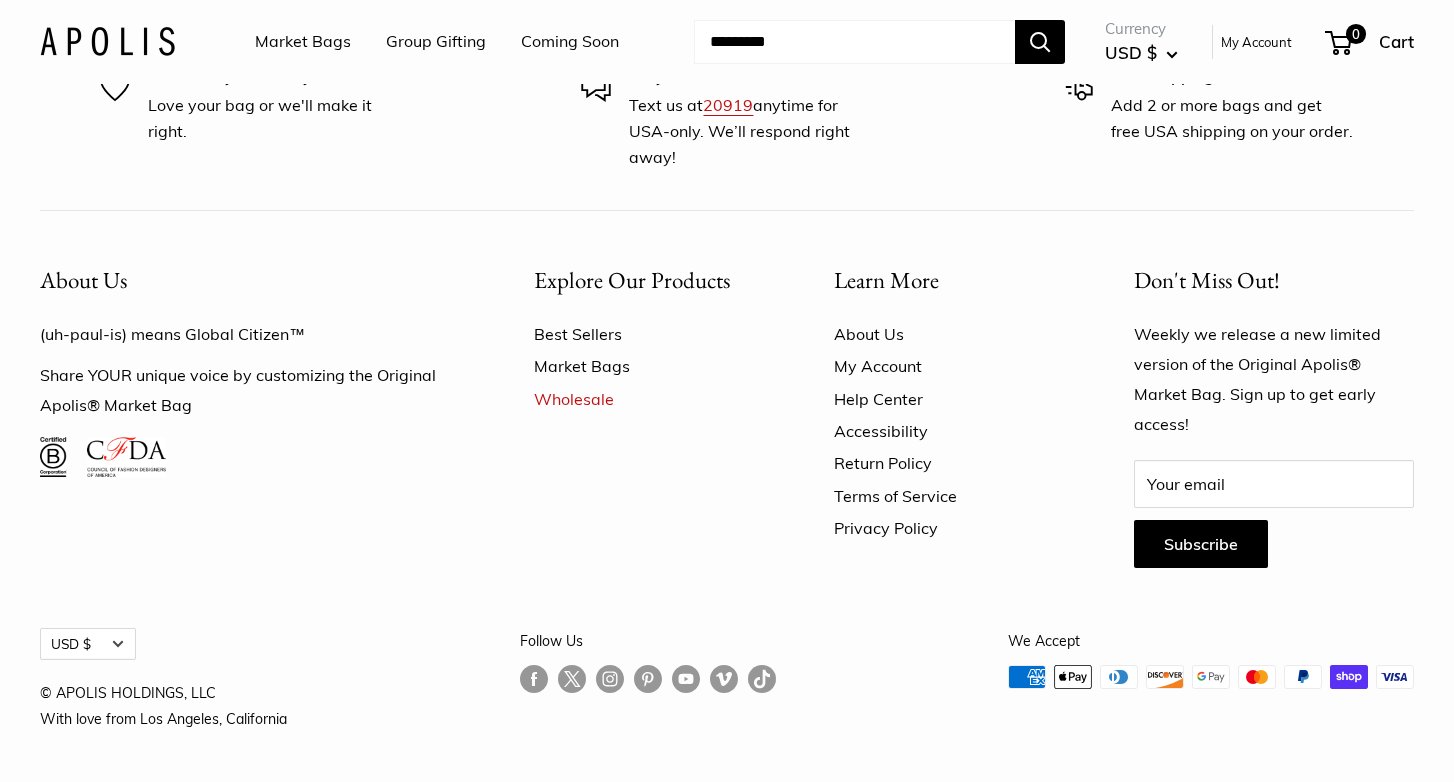 click on "Market Bags" at bounding box center [649, 366] 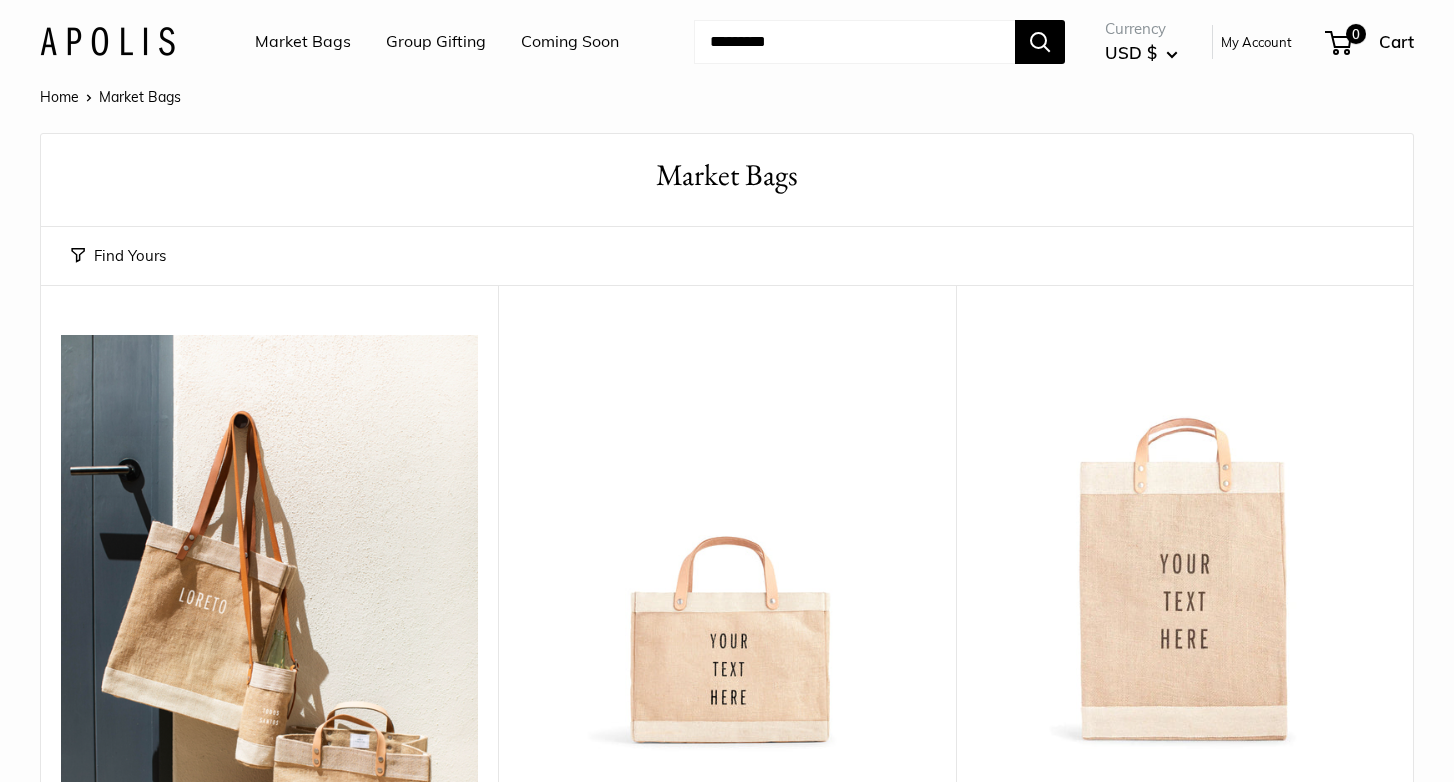scroll, scrollTop: 0, scrollLeft: 0, axis: both 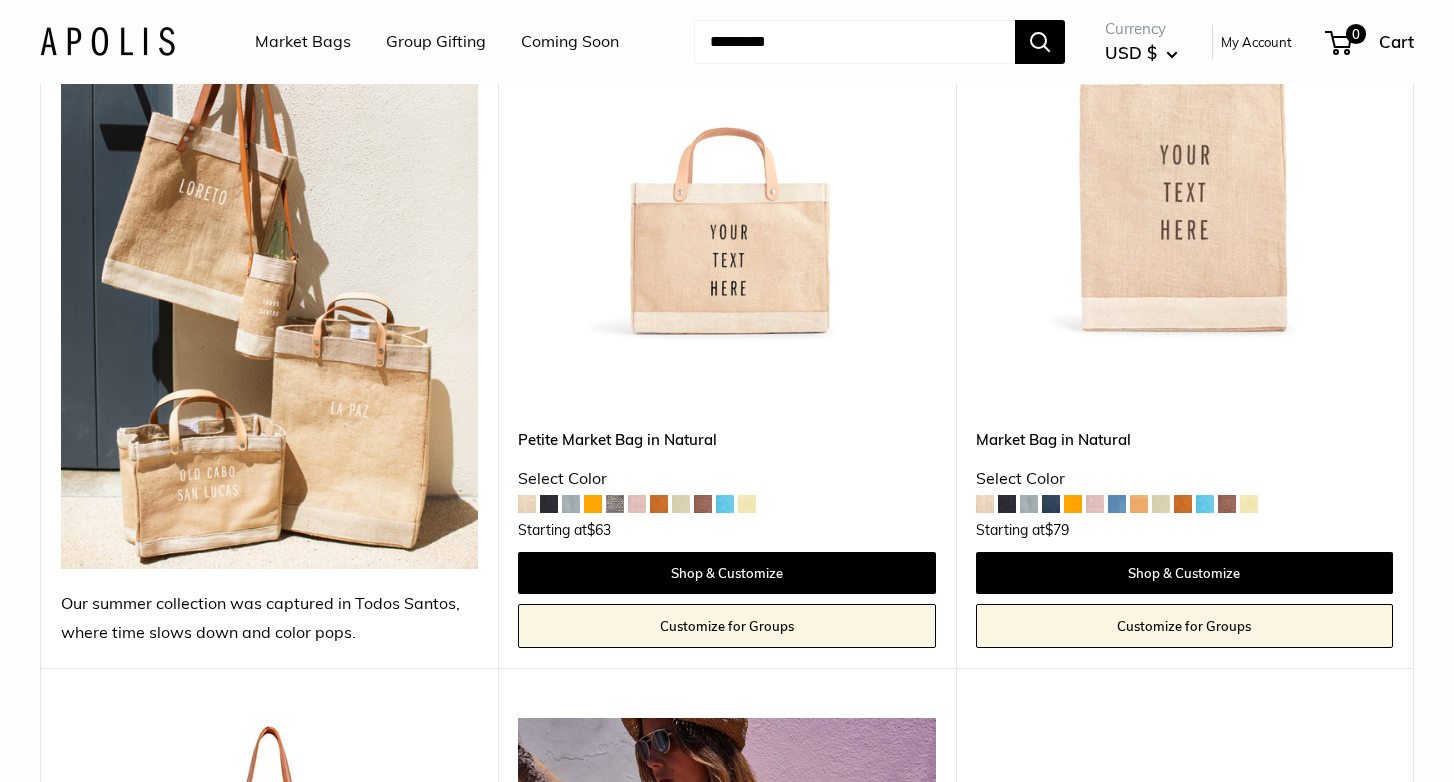 click at bounding box center [571, 504] 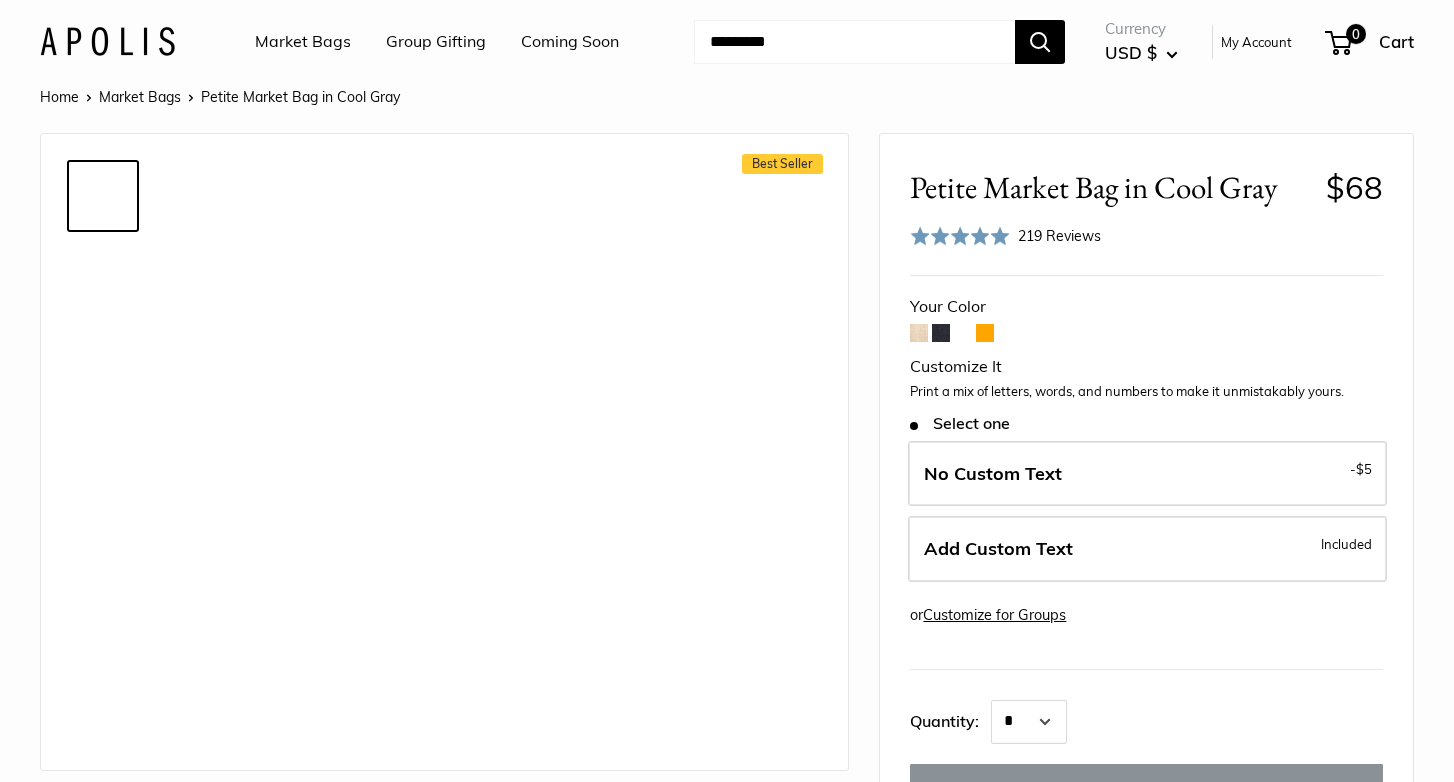 scroll, scrollTop: 0, scrollLeft: 0, axis: both 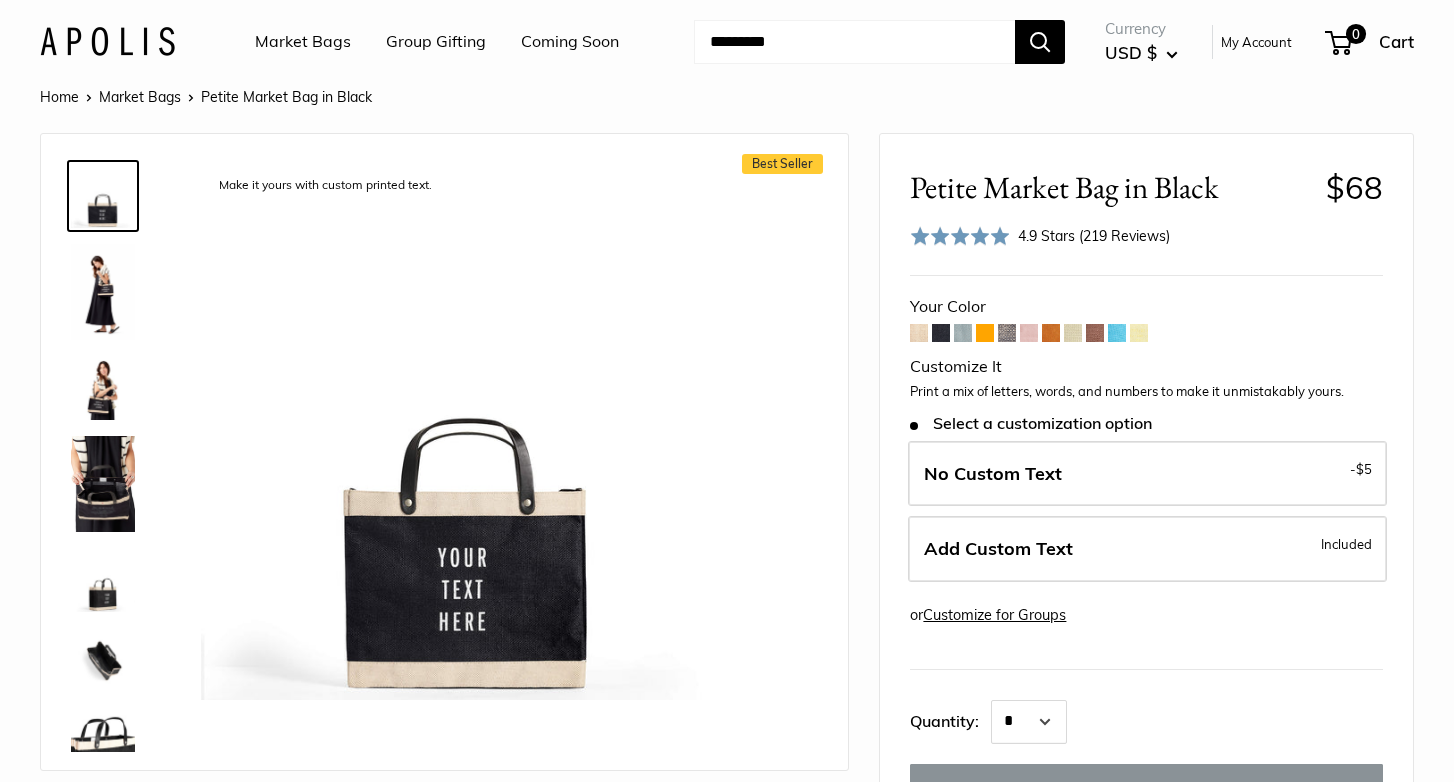 click at bounding box center [985, 333] 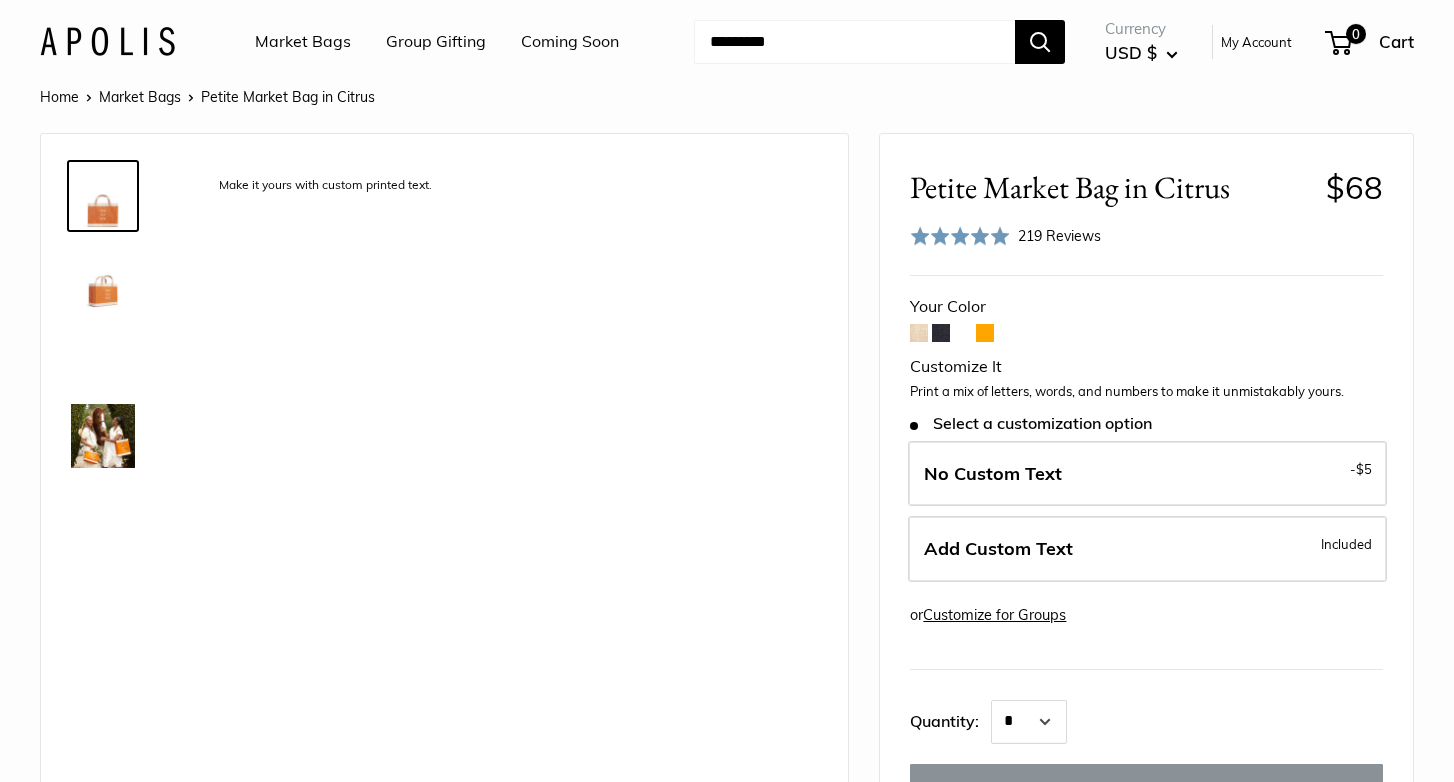 scroll, scrollTop: 0, scrollLeft: 0, axis: both 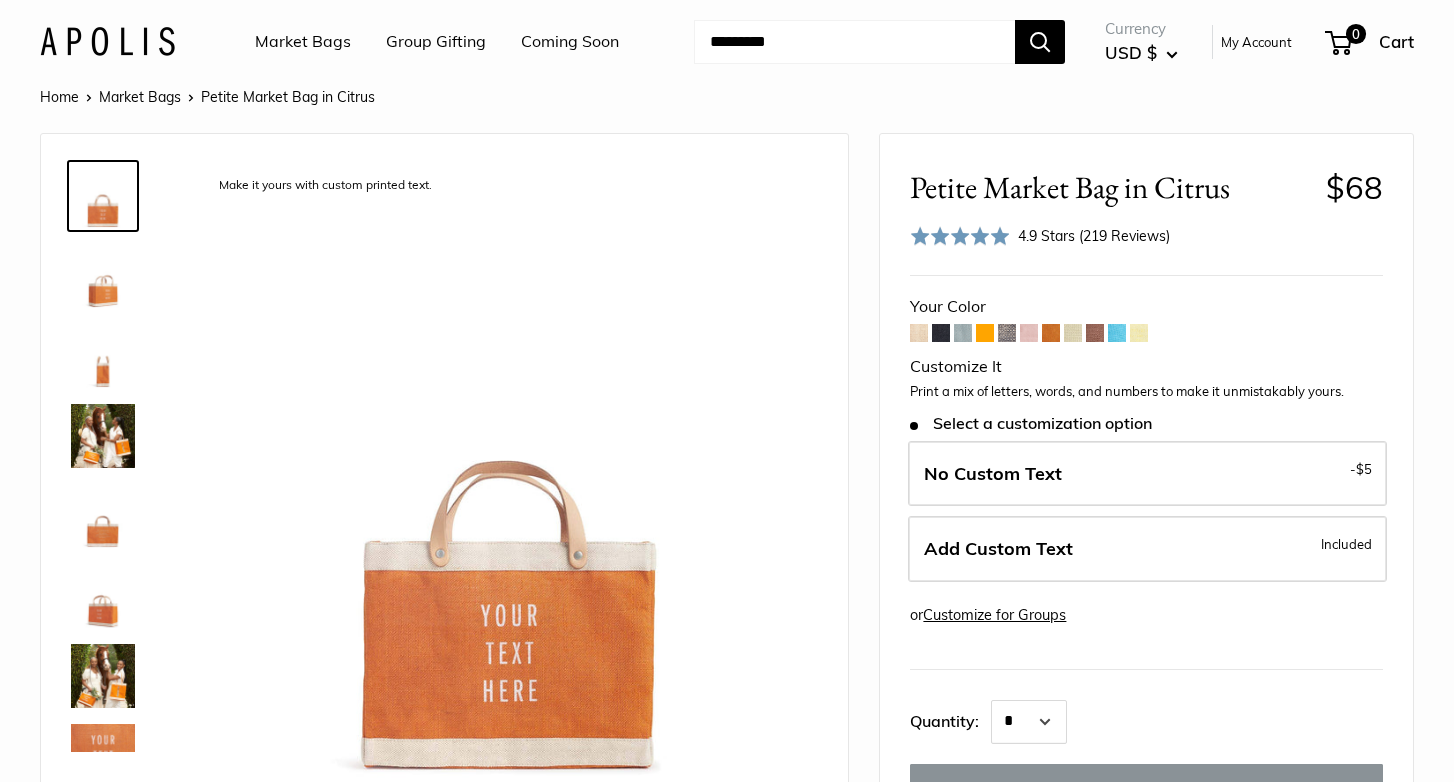 click at bounding box center (1007, 333) 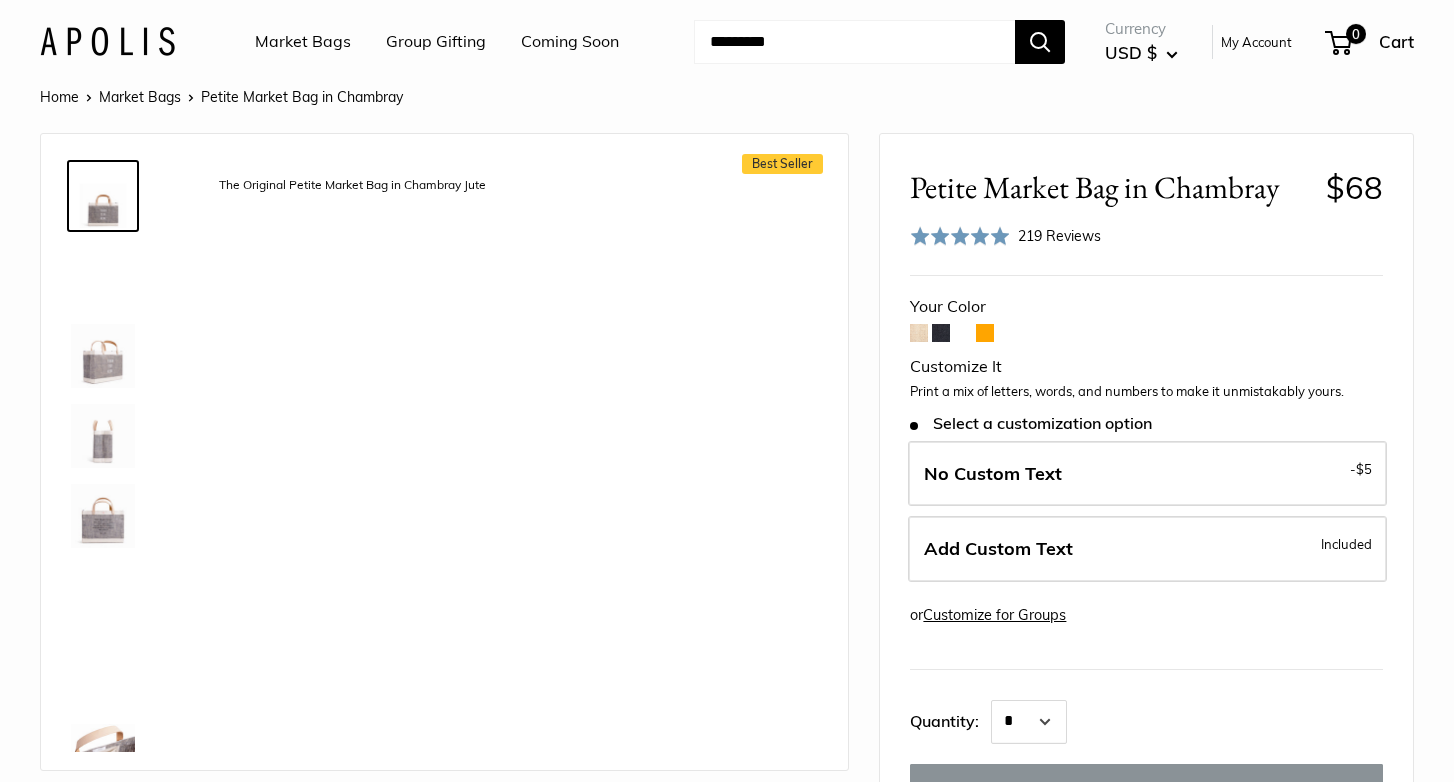 scroll, scrollTop: 0, scrollLeft: 0, axis: both 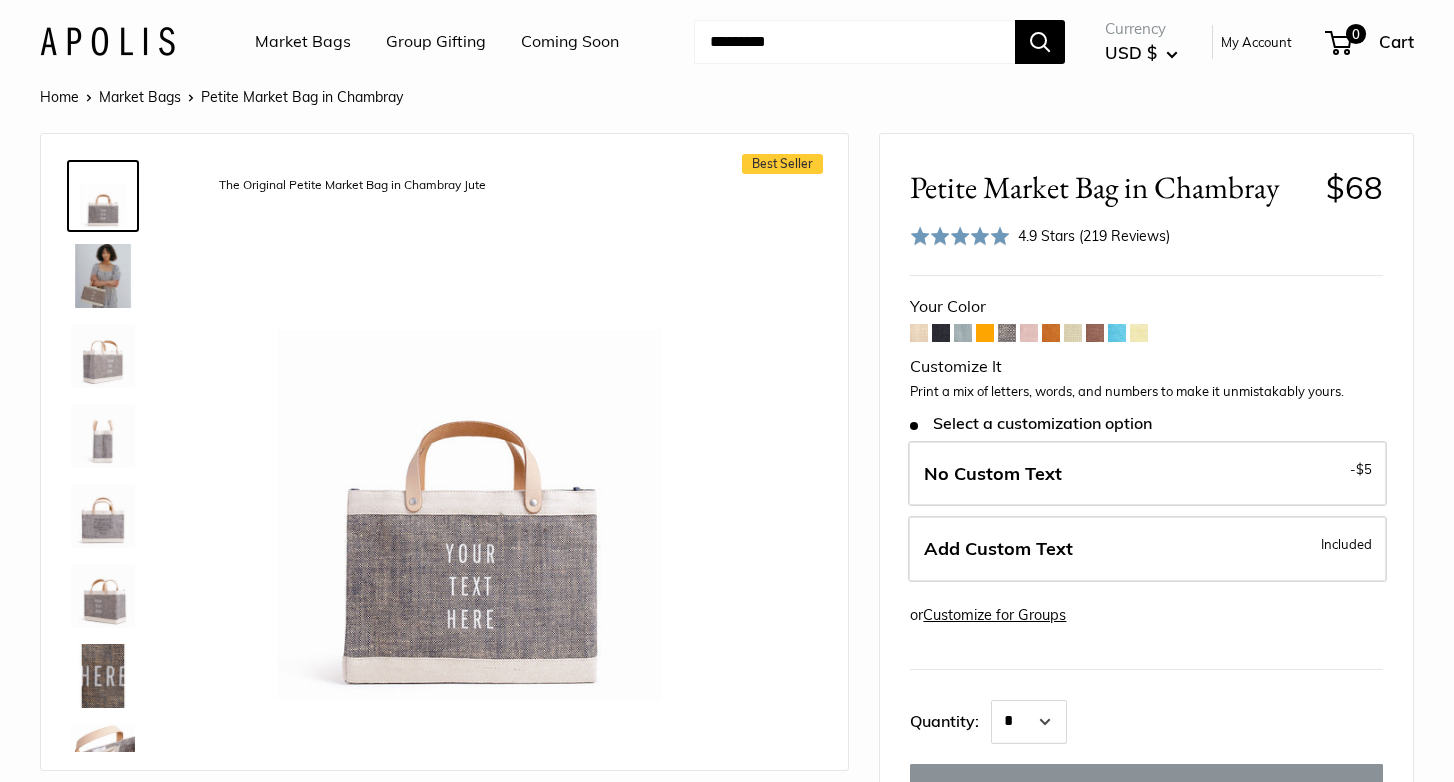 click at bounding box center [1029, 333] 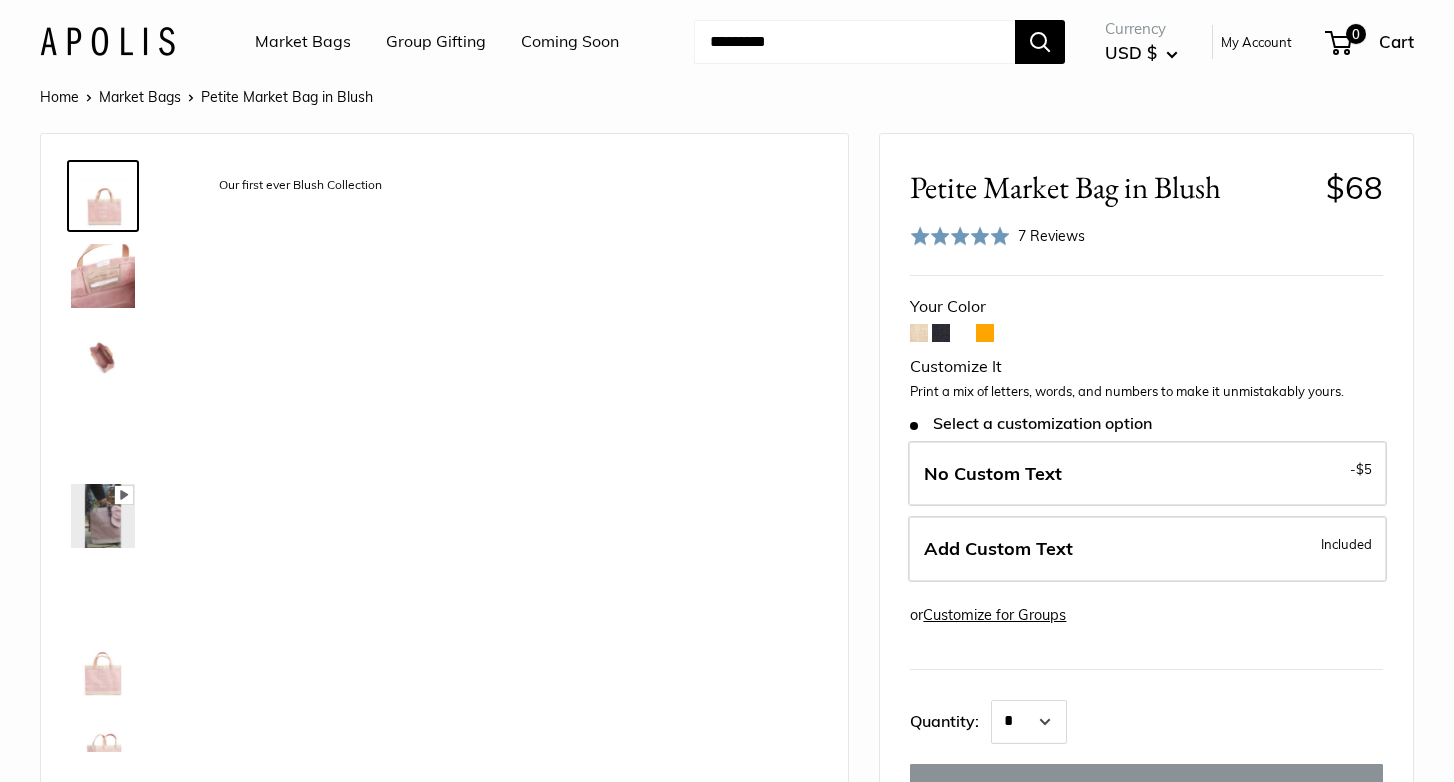scroll, scrollTop: 0, scrollLeft: 0, axis: both 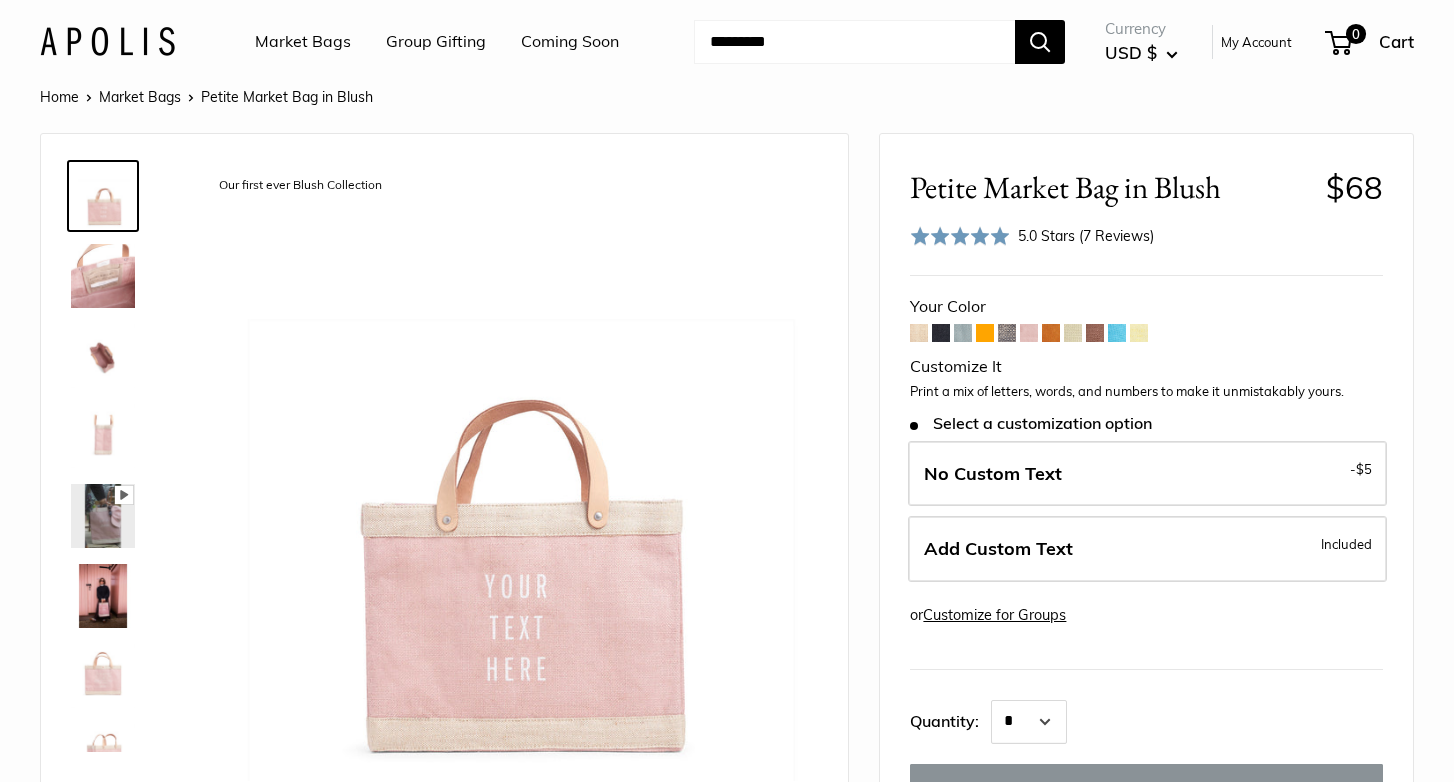 click at bounding box center [1051, 333] 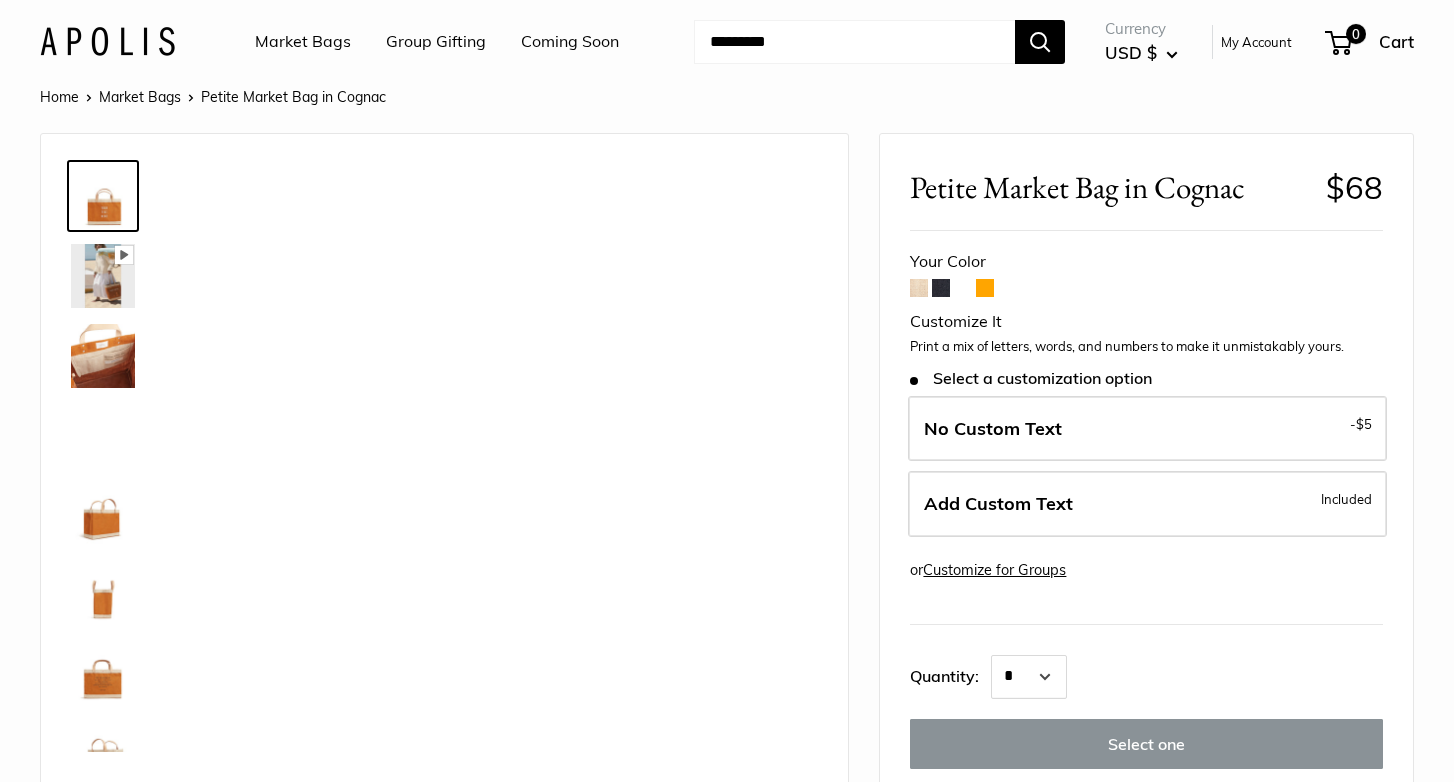 scroll, scrollTop: 0, scrollLeft: 0, axis: both 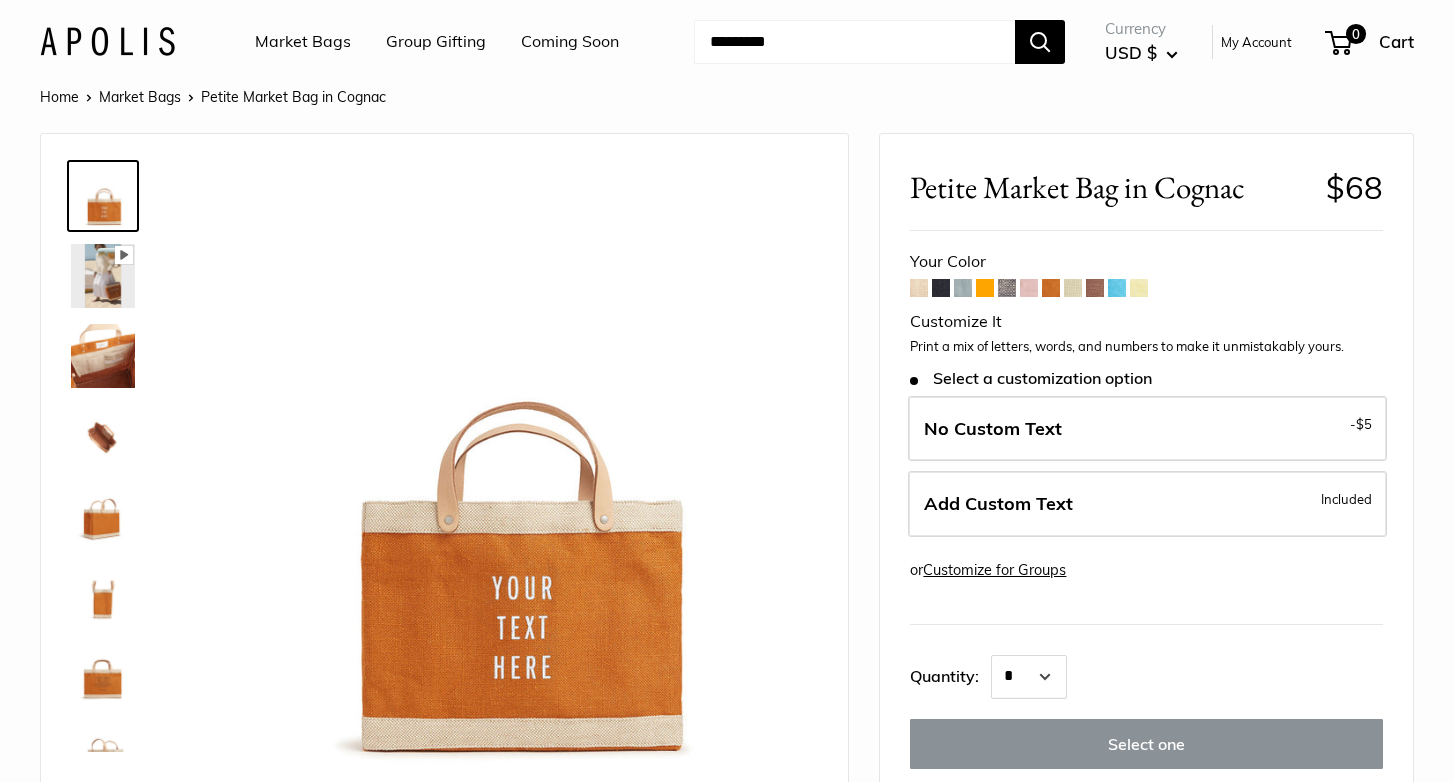 click at bounding box center [1095, 288] 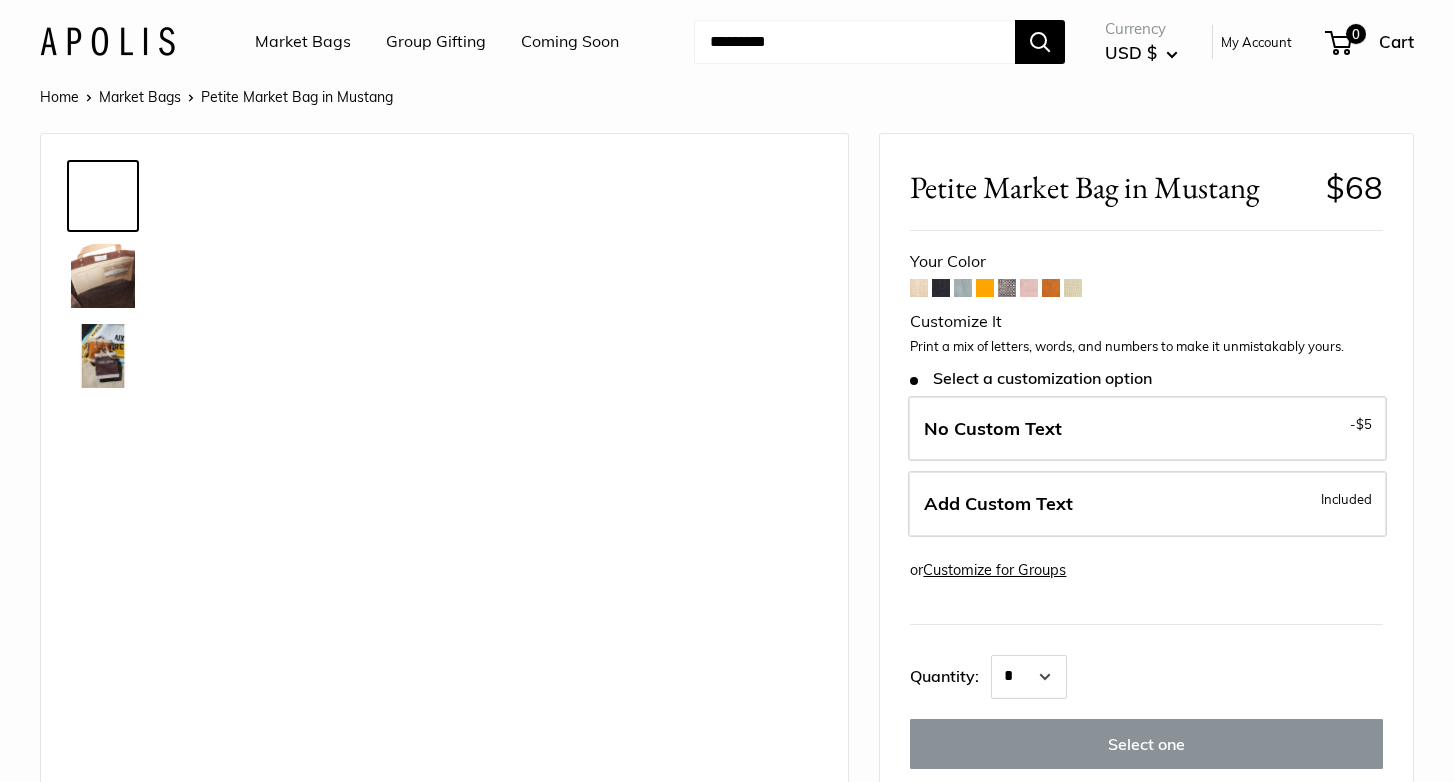 scroll, scrollTop: 0, scrollLeft: 0, axis: both 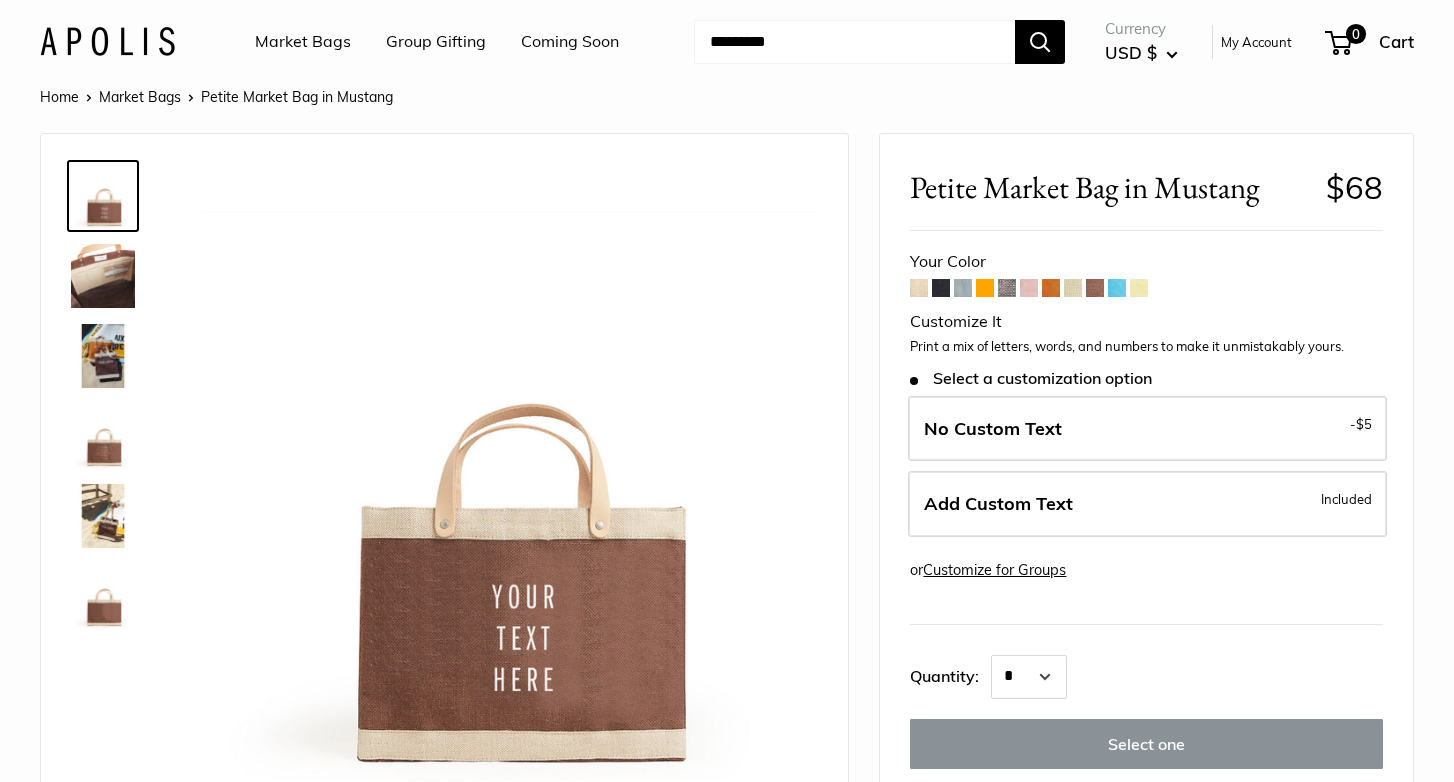 click at bounding box center (1117, 288) 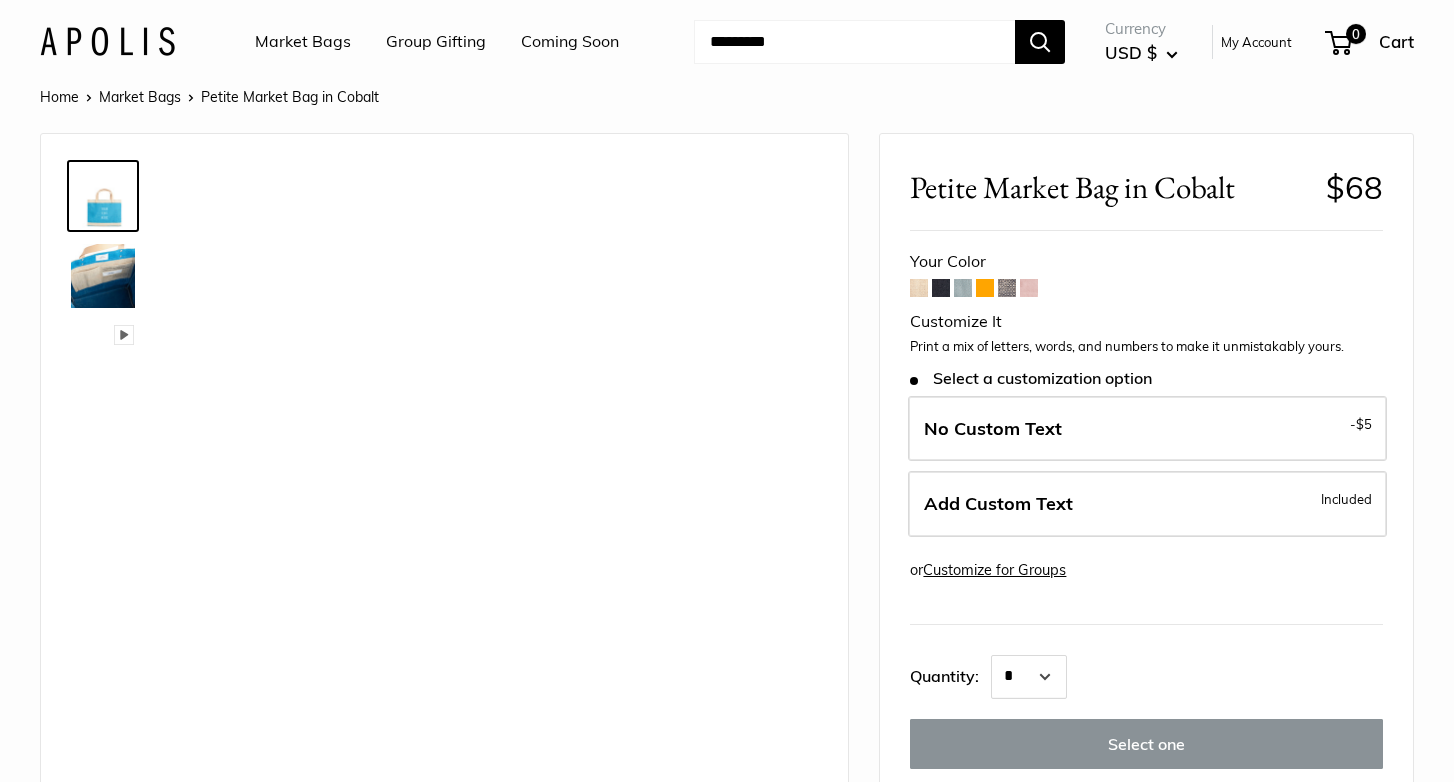 scroll, scrollTop: 0, scrollLeft: 0, axis: both 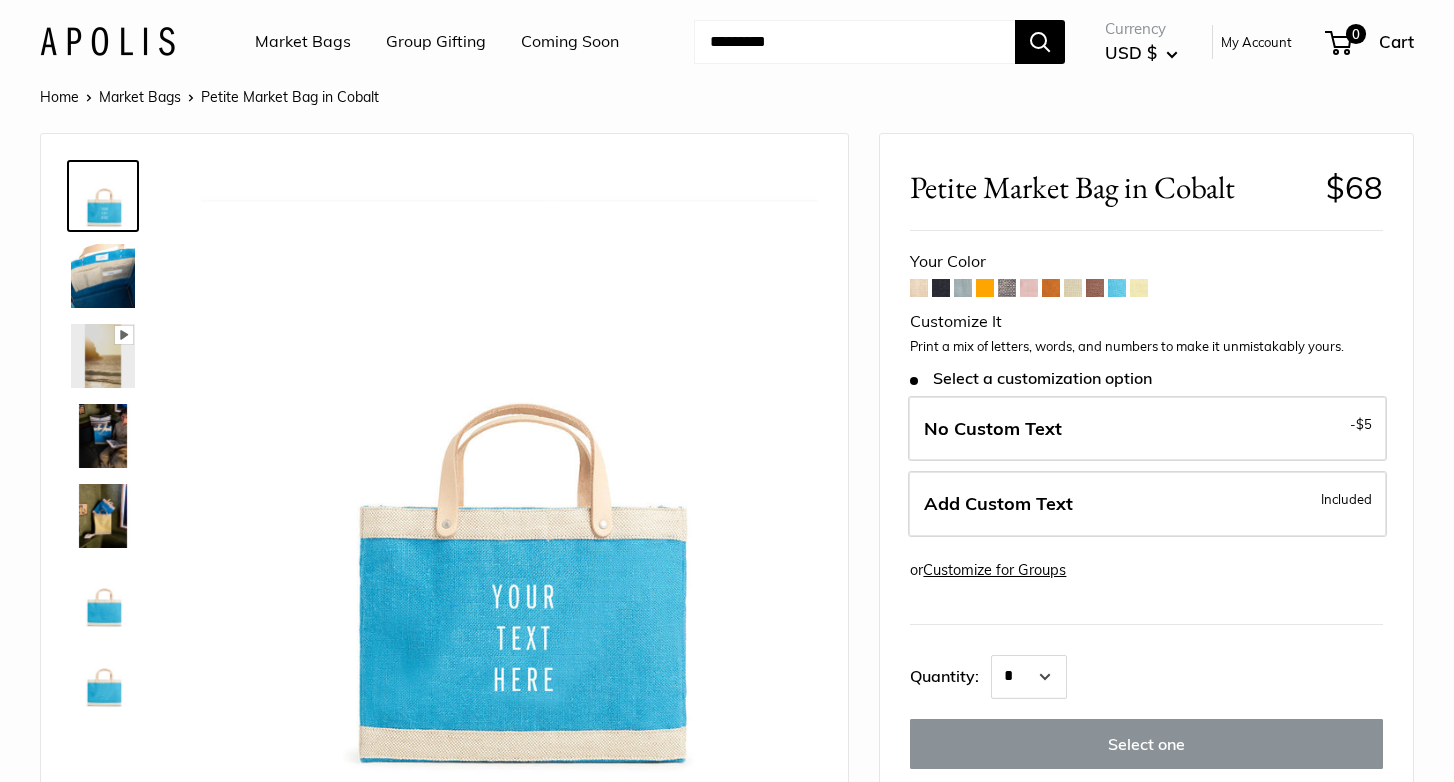 click at bounding box center (1139, 288) 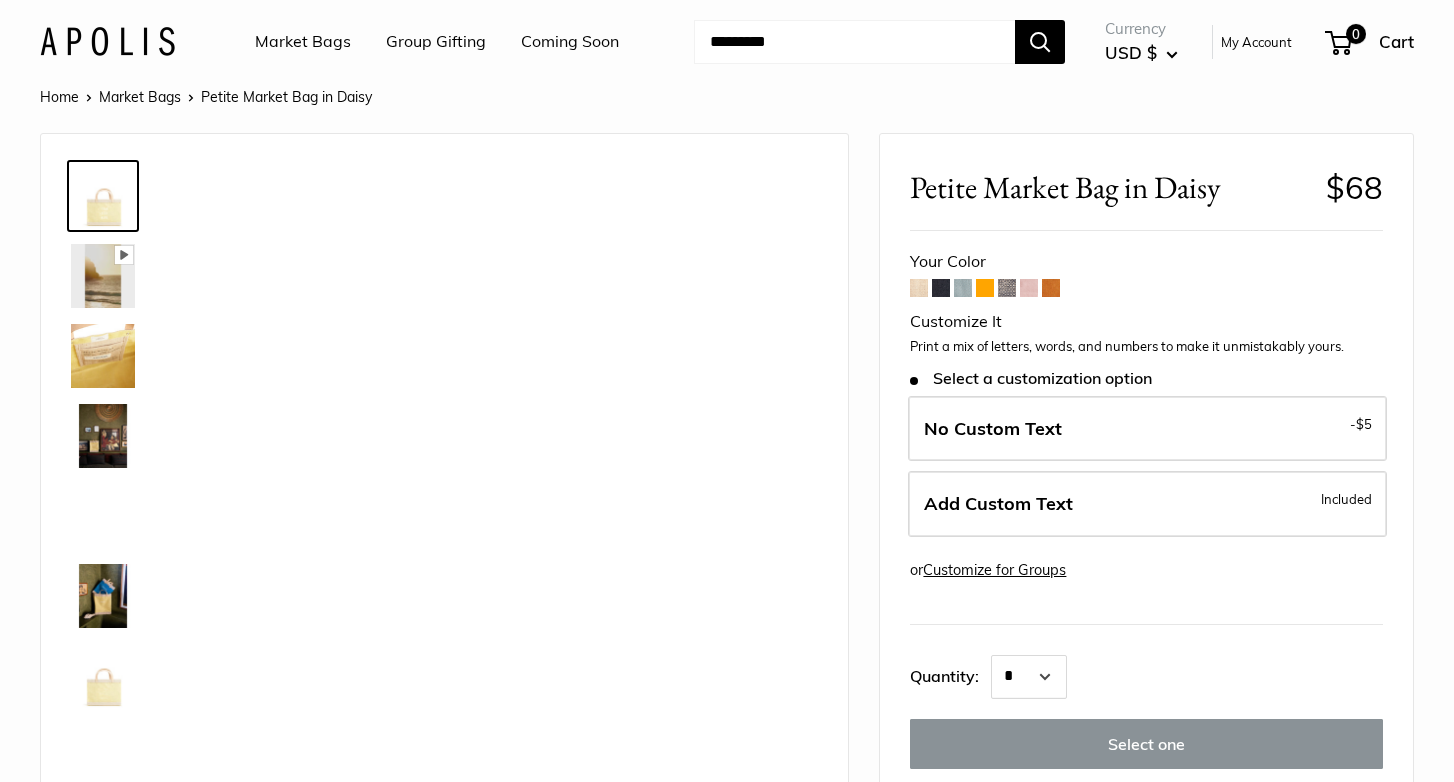 scroll, scrollTop: 0, scrollLeft: 0, axis: both 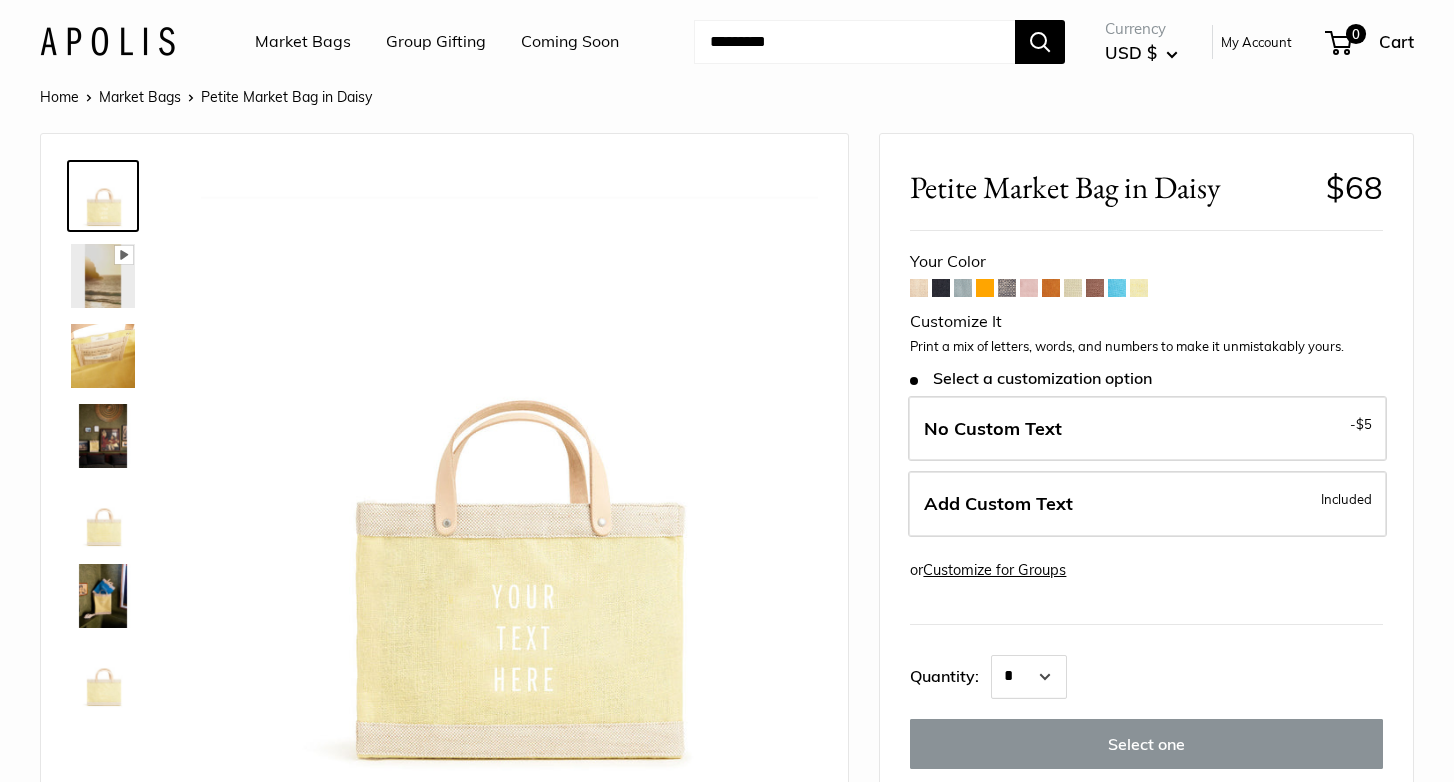 click at bounding box center [103, 436] 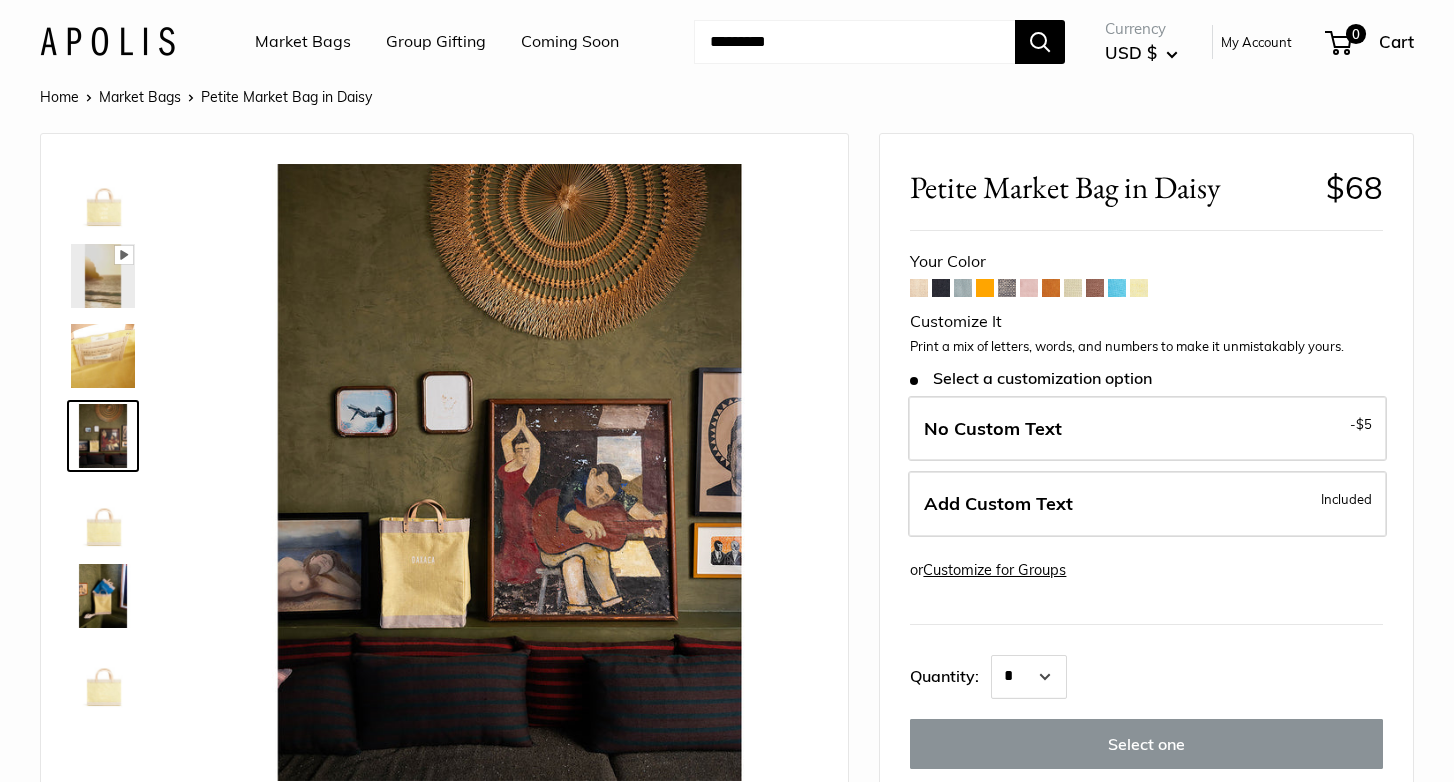 click 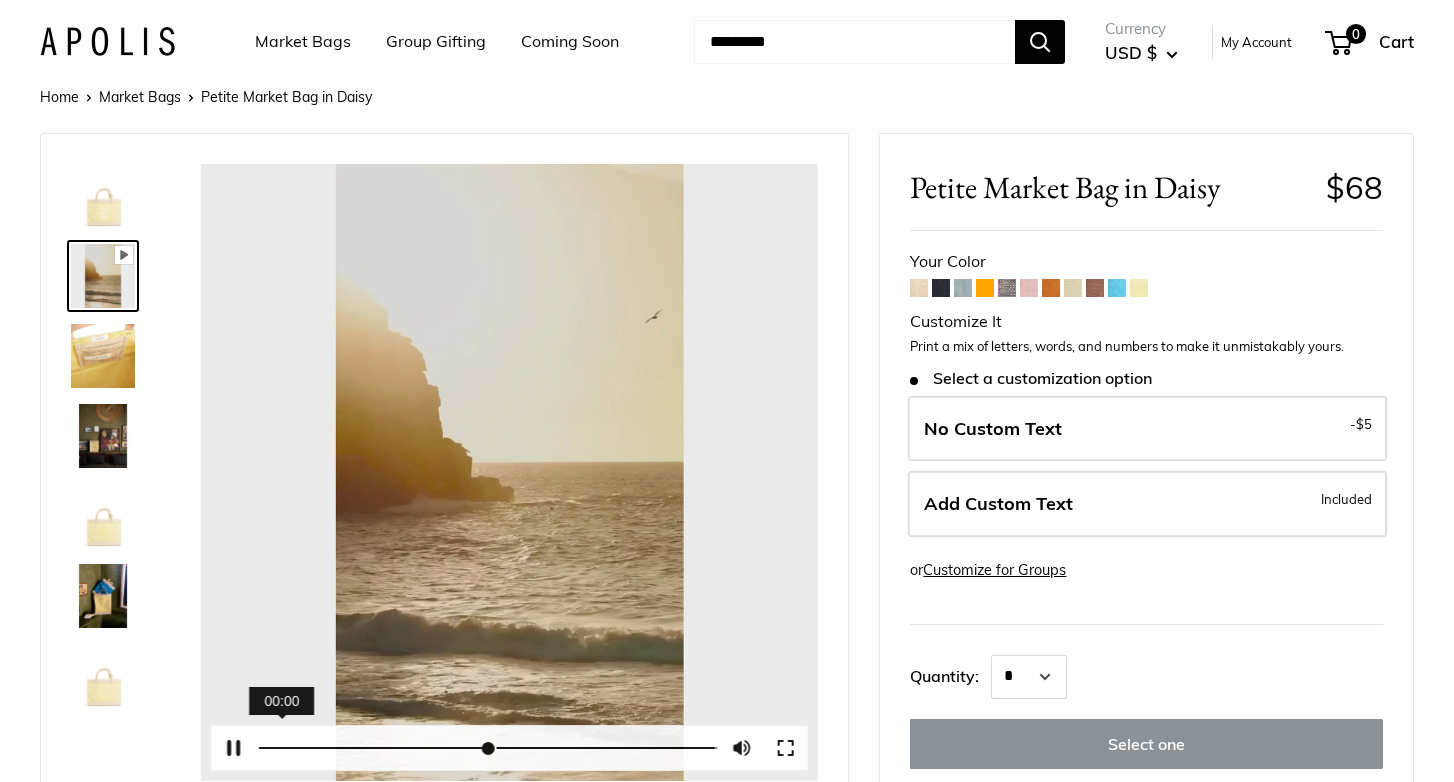 type on "*" 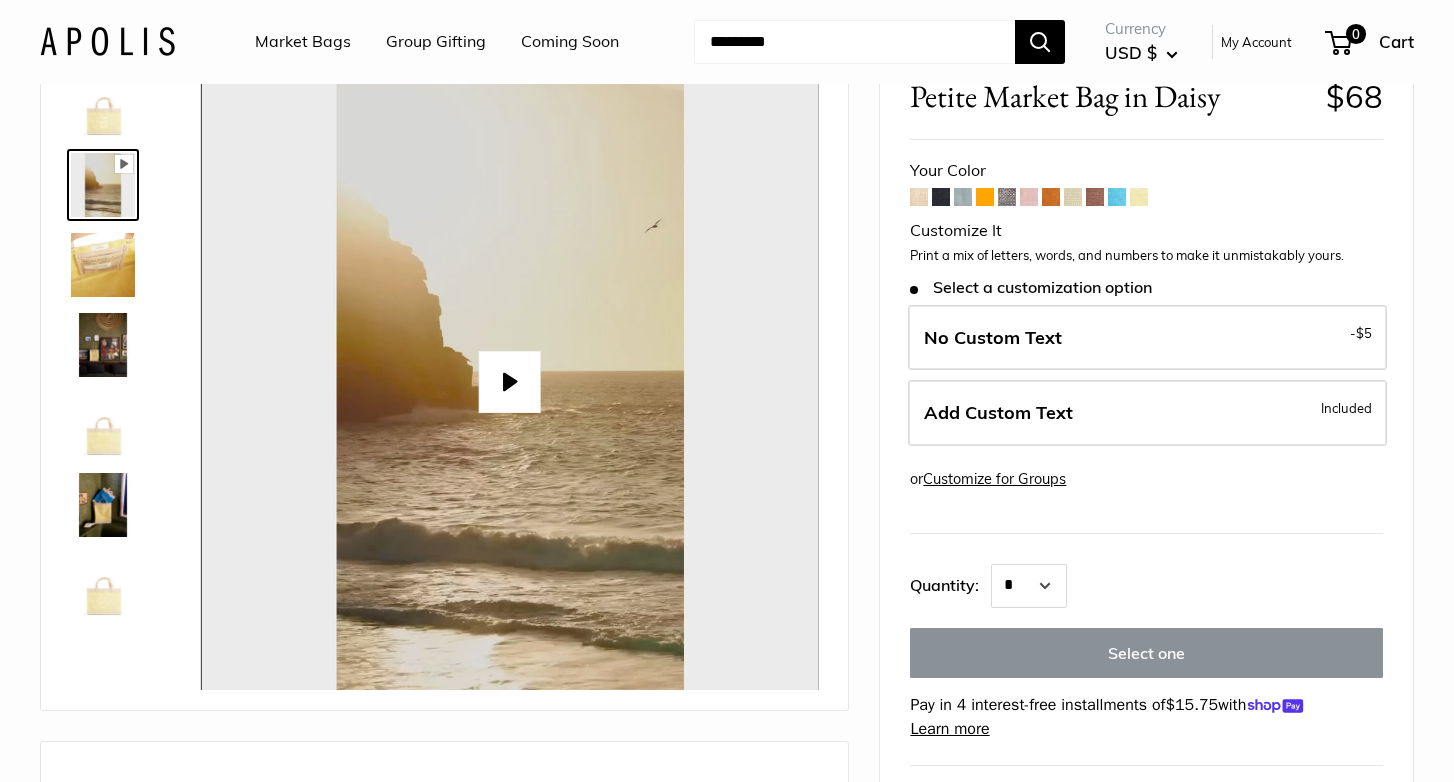 scroll, scrollTop: 94, scrollLeft: 0, axis: vertical 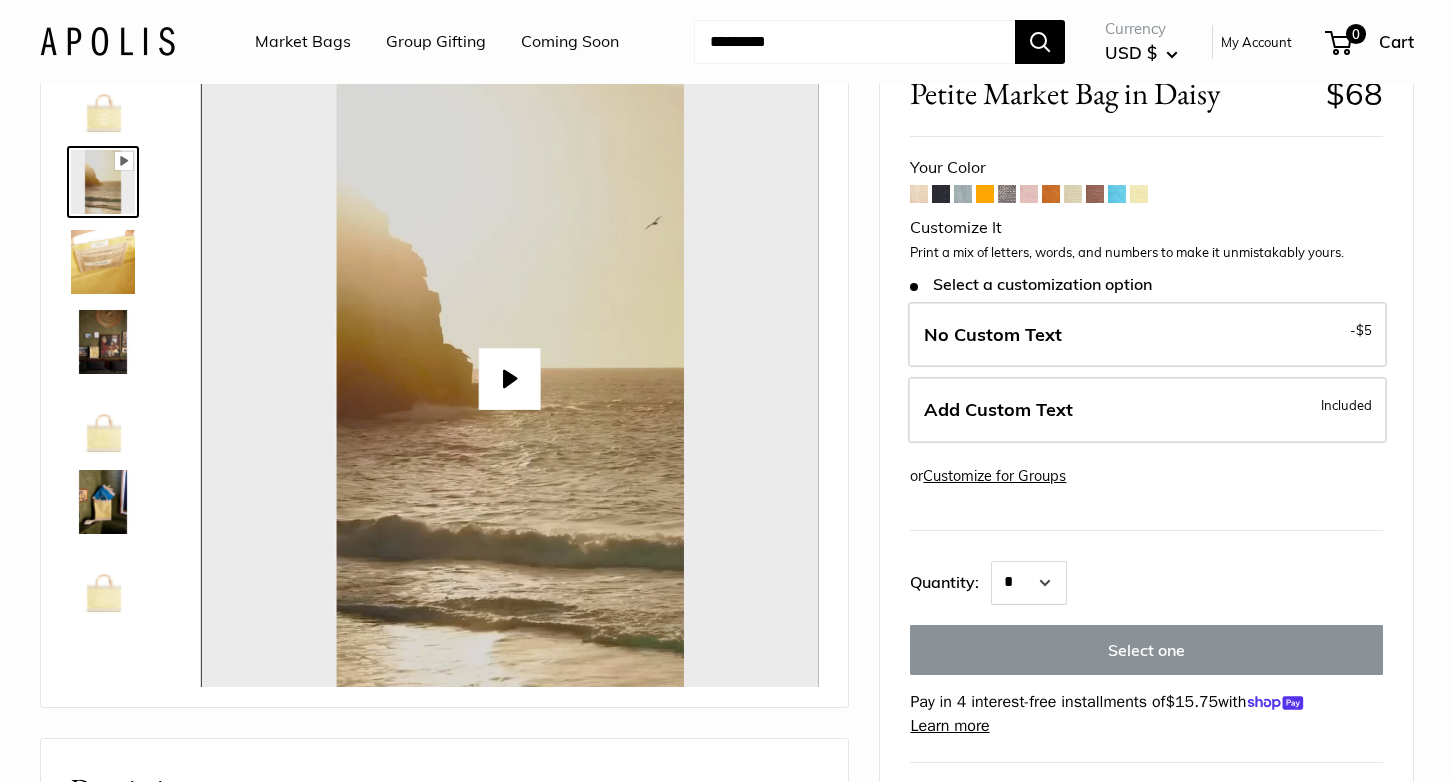 click at bounding box center [103, 502] 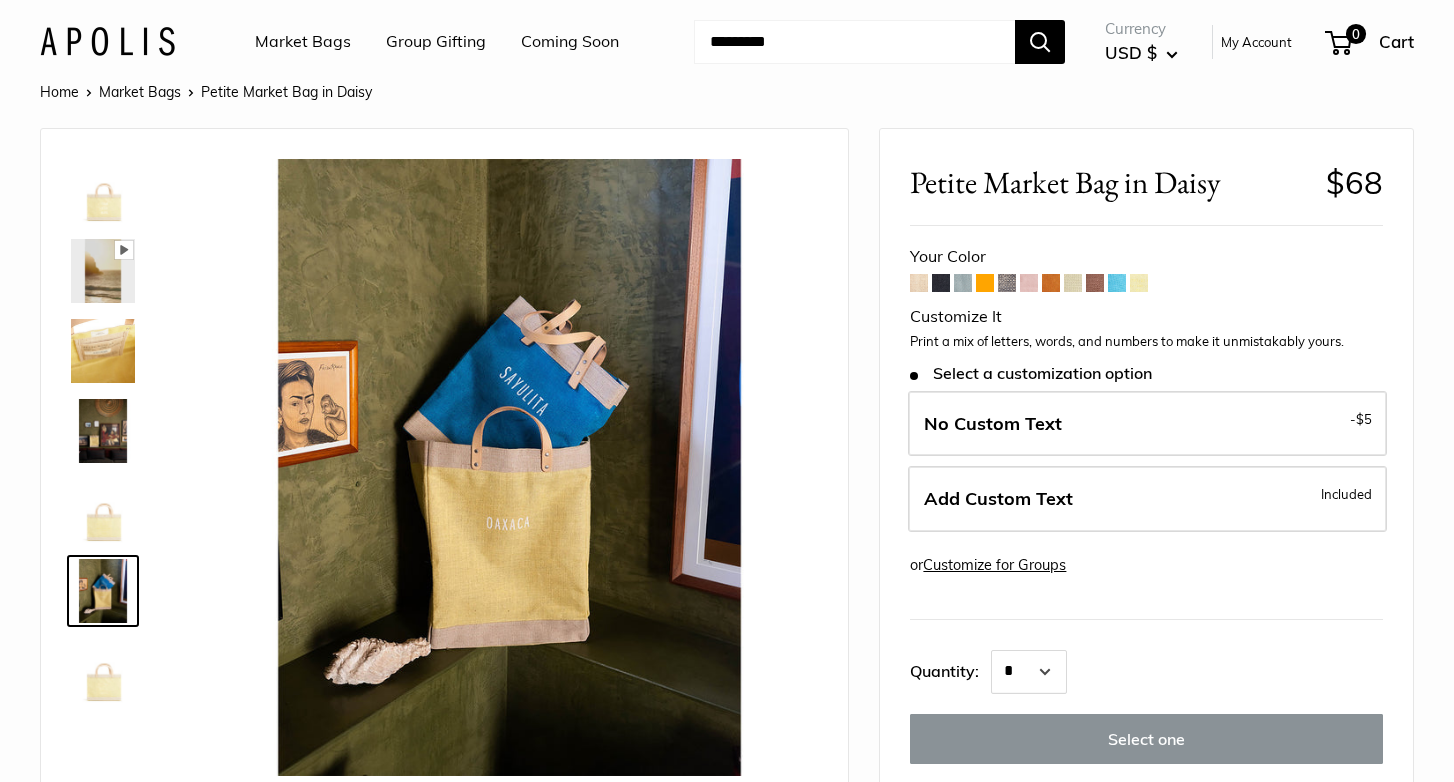 scroll, scrollTop: 0, scrollLeft: 0, axis: both 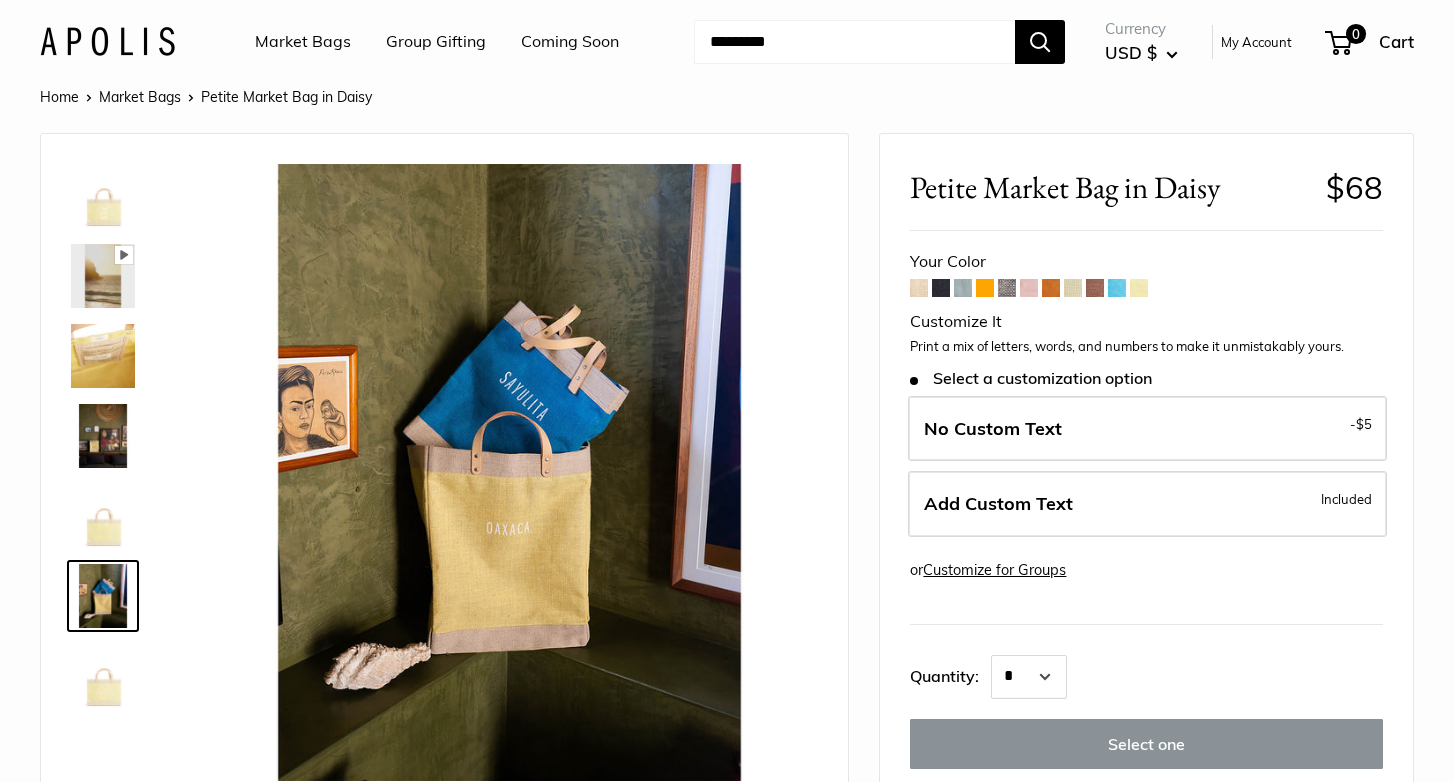 click at bounding box center [103, 196] 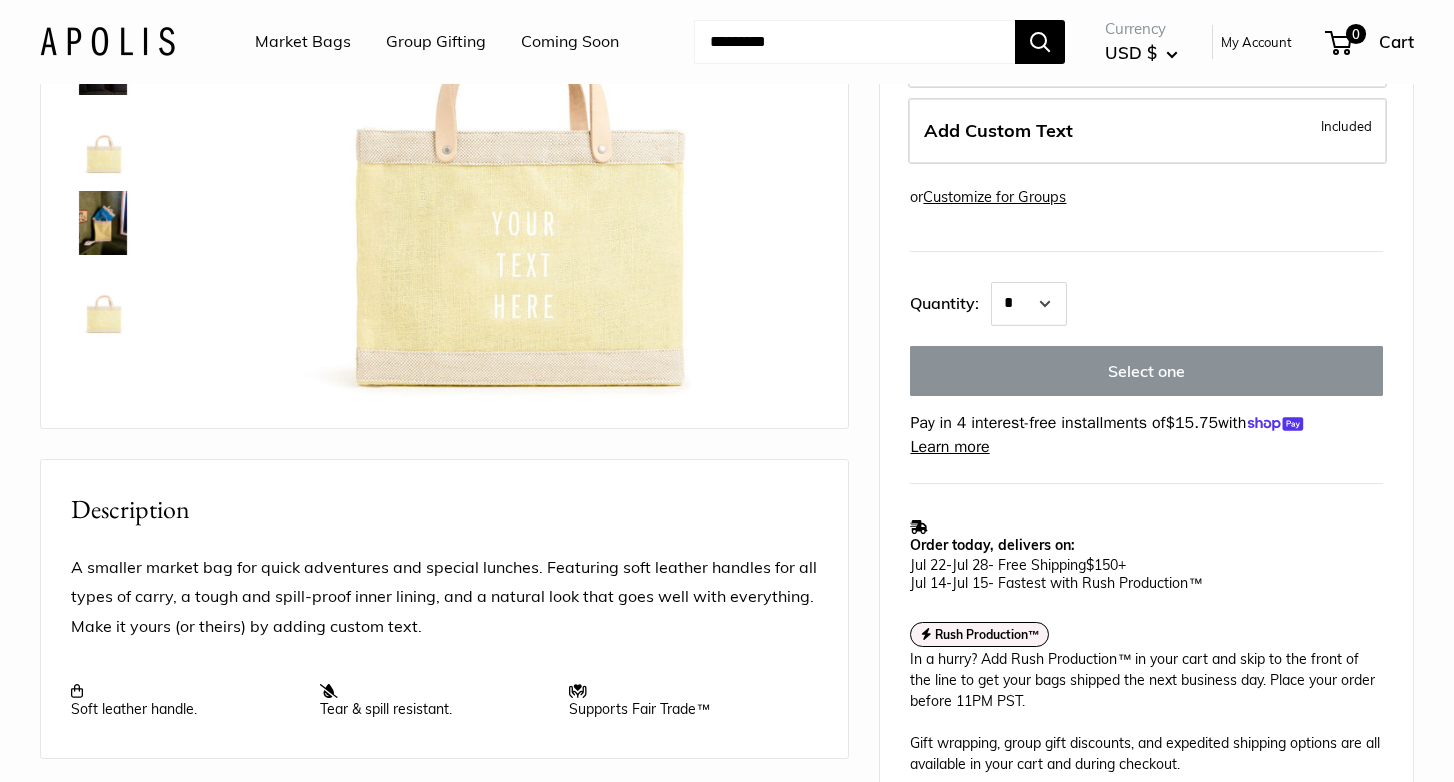 scroll, scrollTop: 377, scrollLeft: 0, axis: vertical 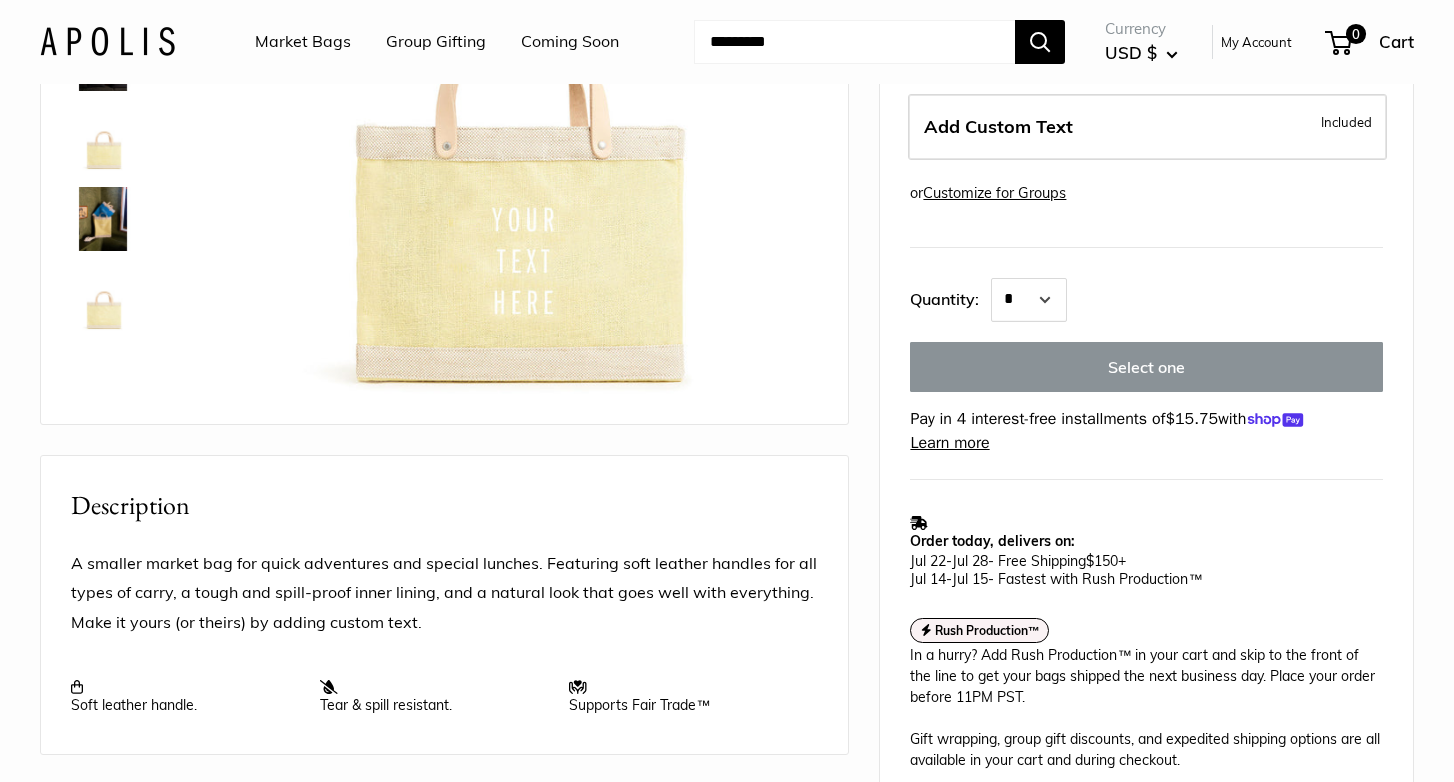 click at bounding box center [103, 299] 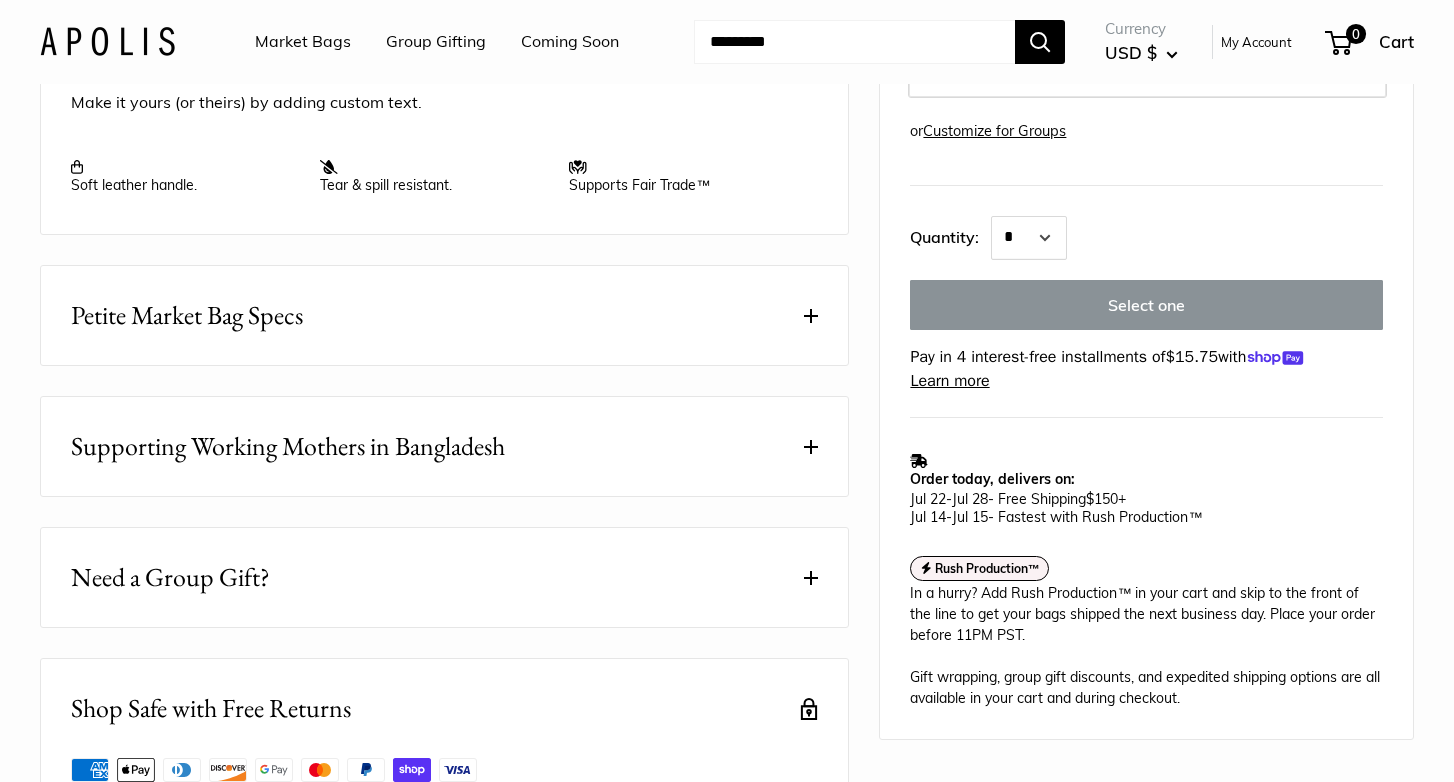 scroll, scrollTop: 899, scrollLeft: 0, axis: vertical 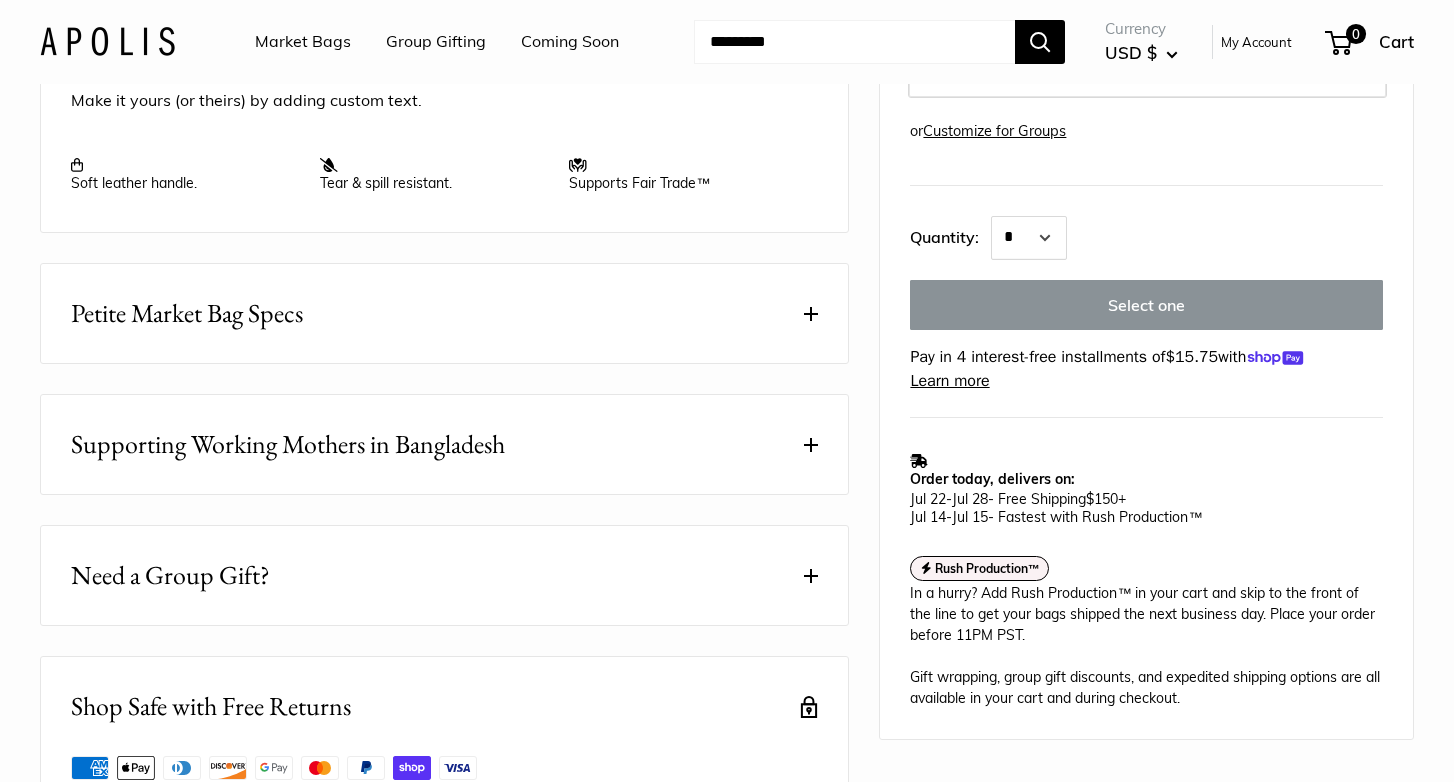 click on "Petite Market Bag Specs" at bounding box center (444, 313) 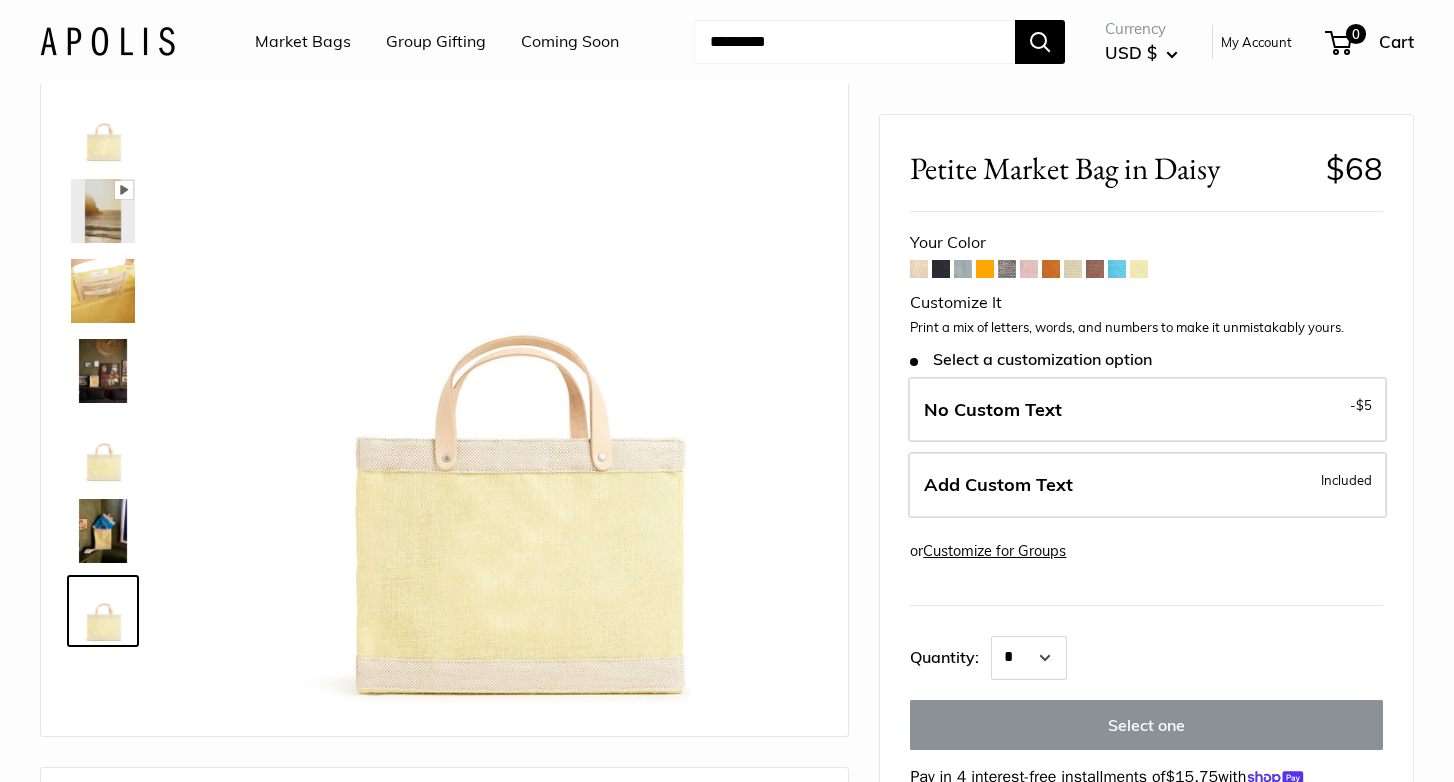 scroll, scrollTop: 0, scrollLeft: 0, axis: both 